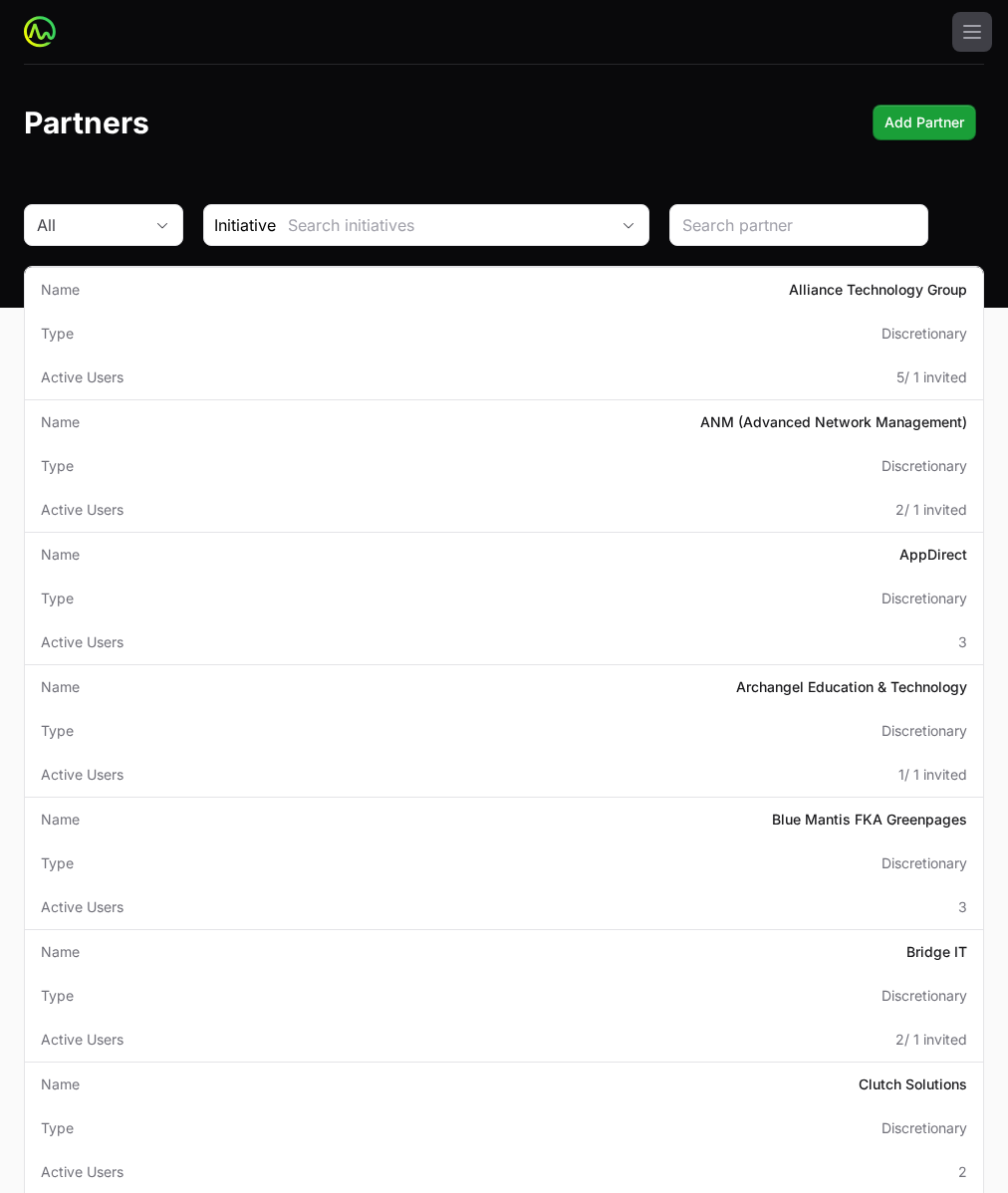 scroll, scrollTop: 0, scrollLeft: 0, axis: both 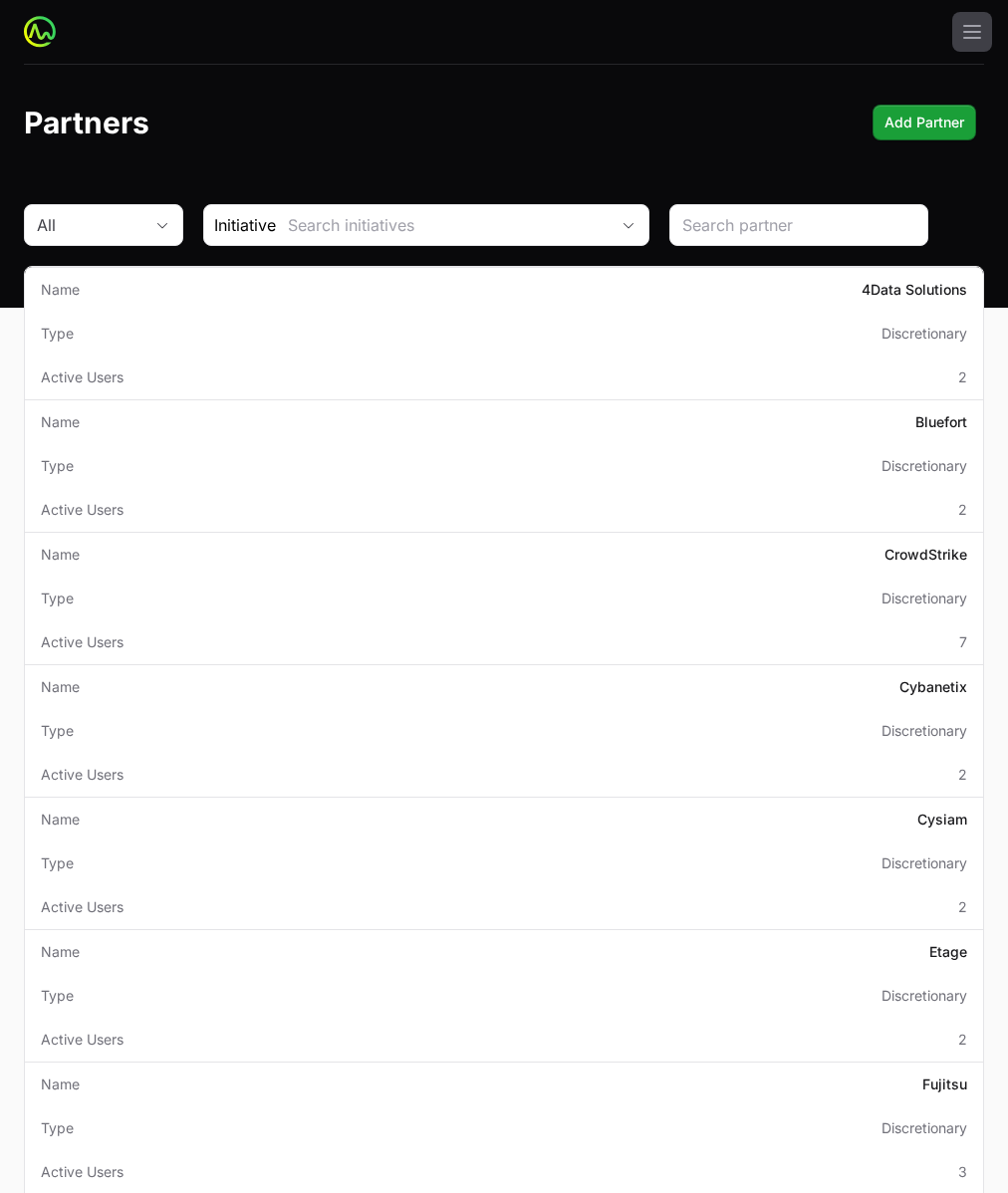 click on "Ignition Technology - CrowdStrike" 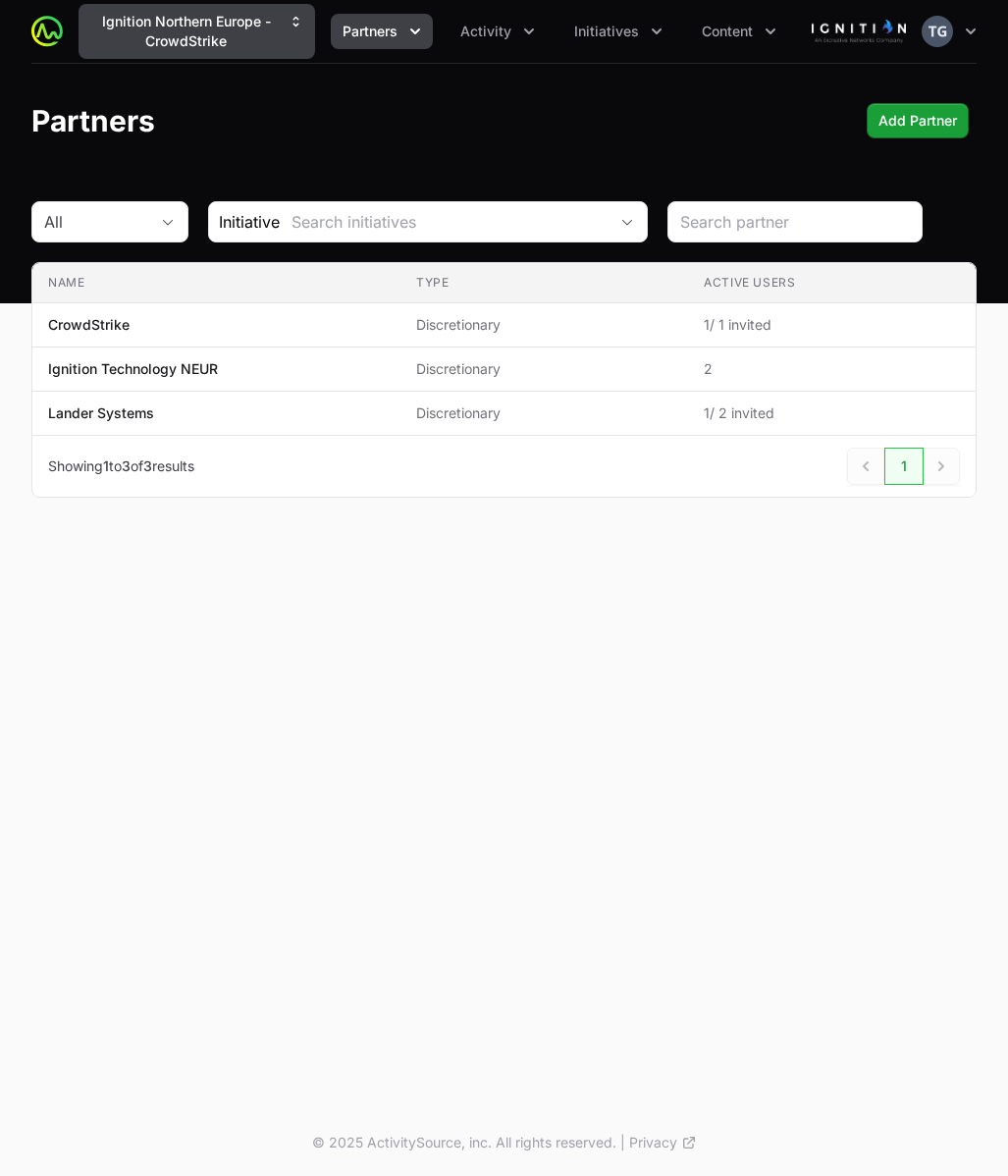 click on "Ignition Northern Europe - CrowdStrike" 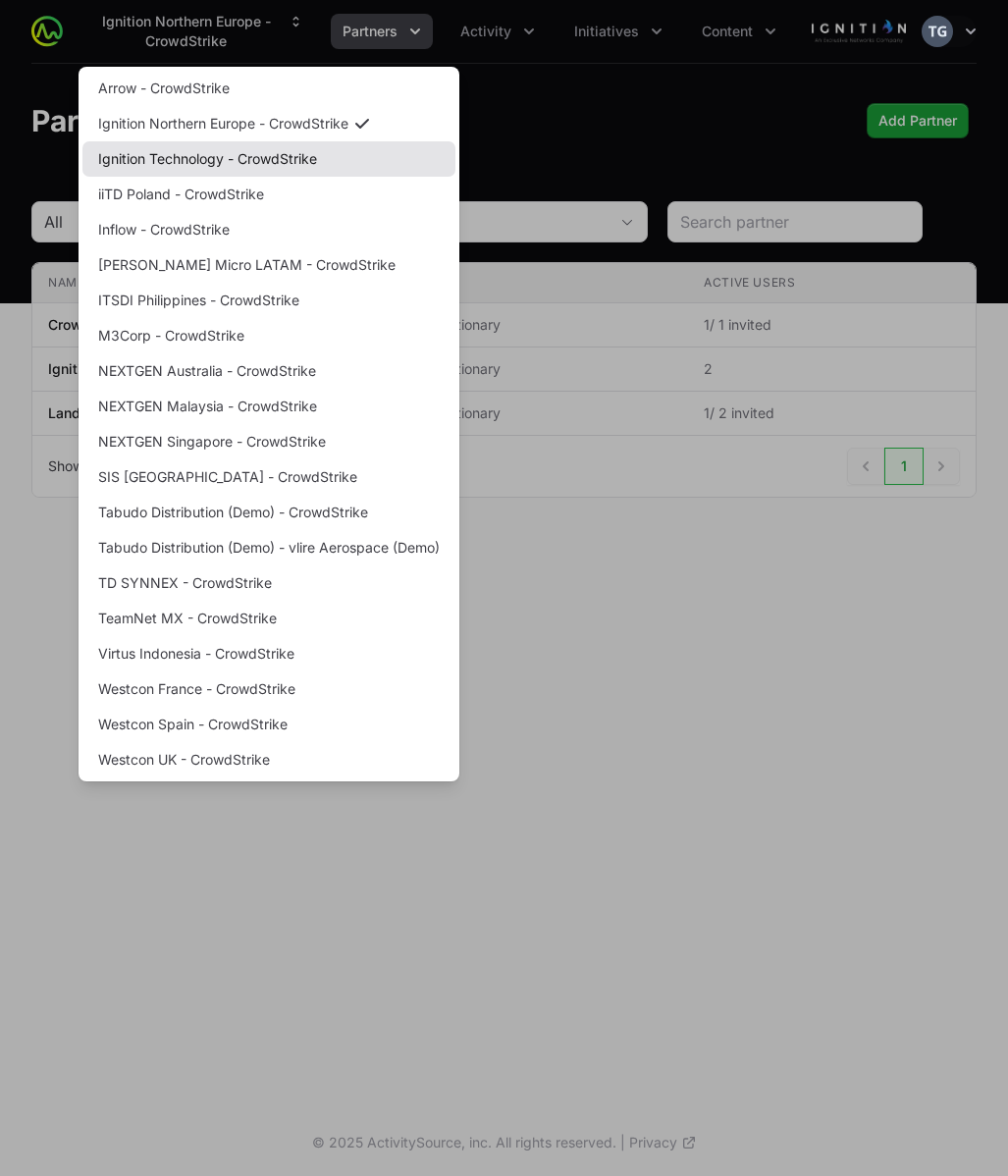 click on "Ignition Technology - CrowdStrike" 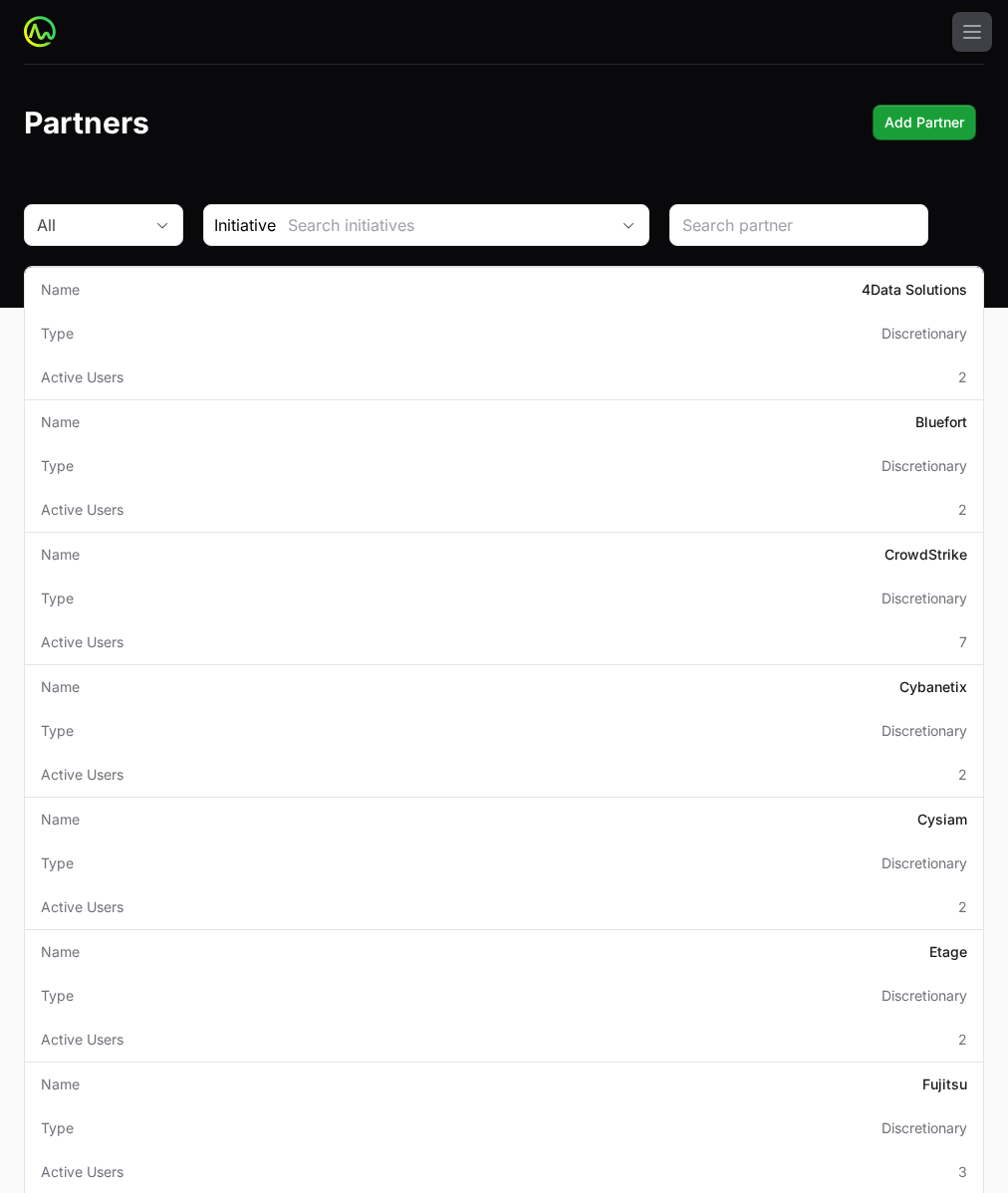 click on "Open user menu" 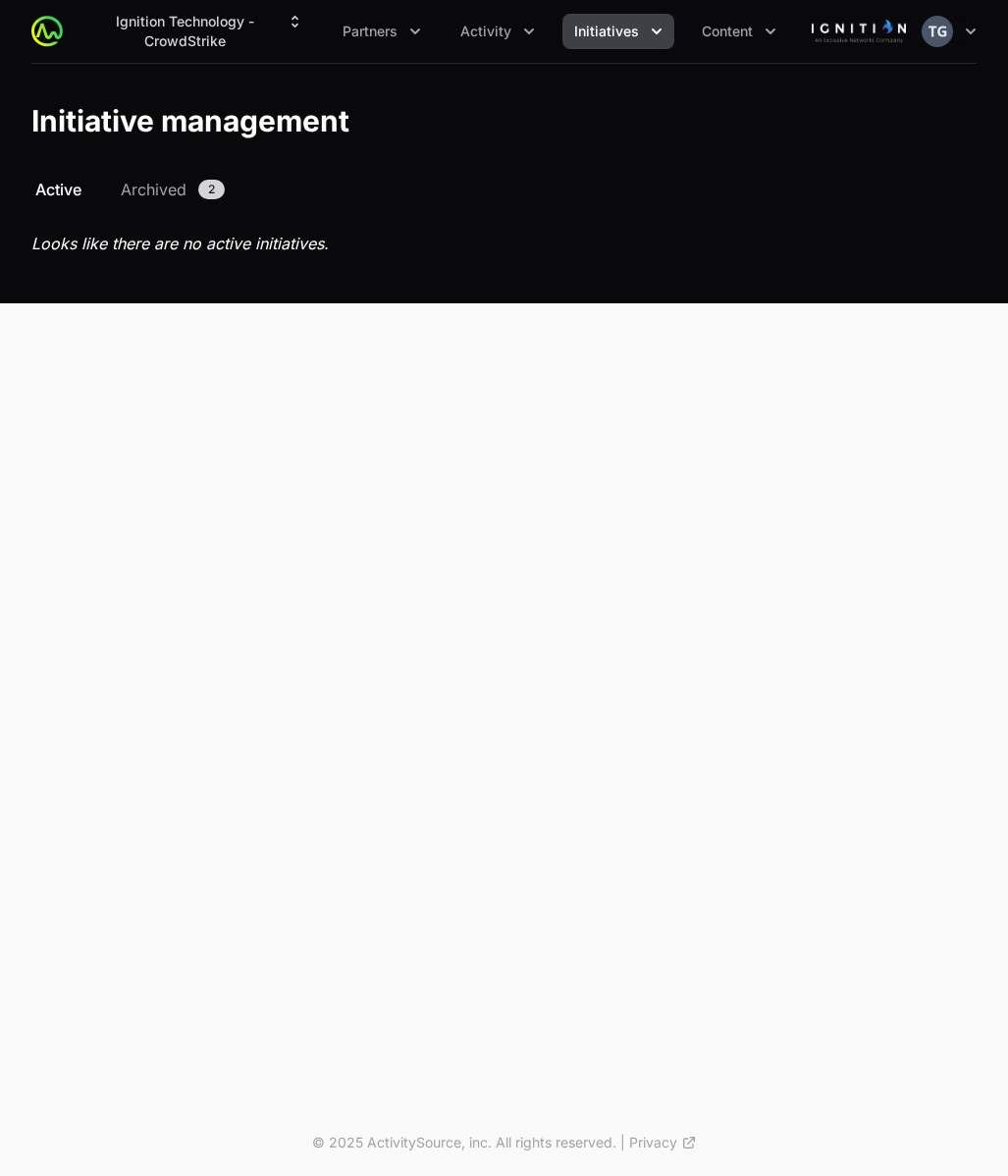 click 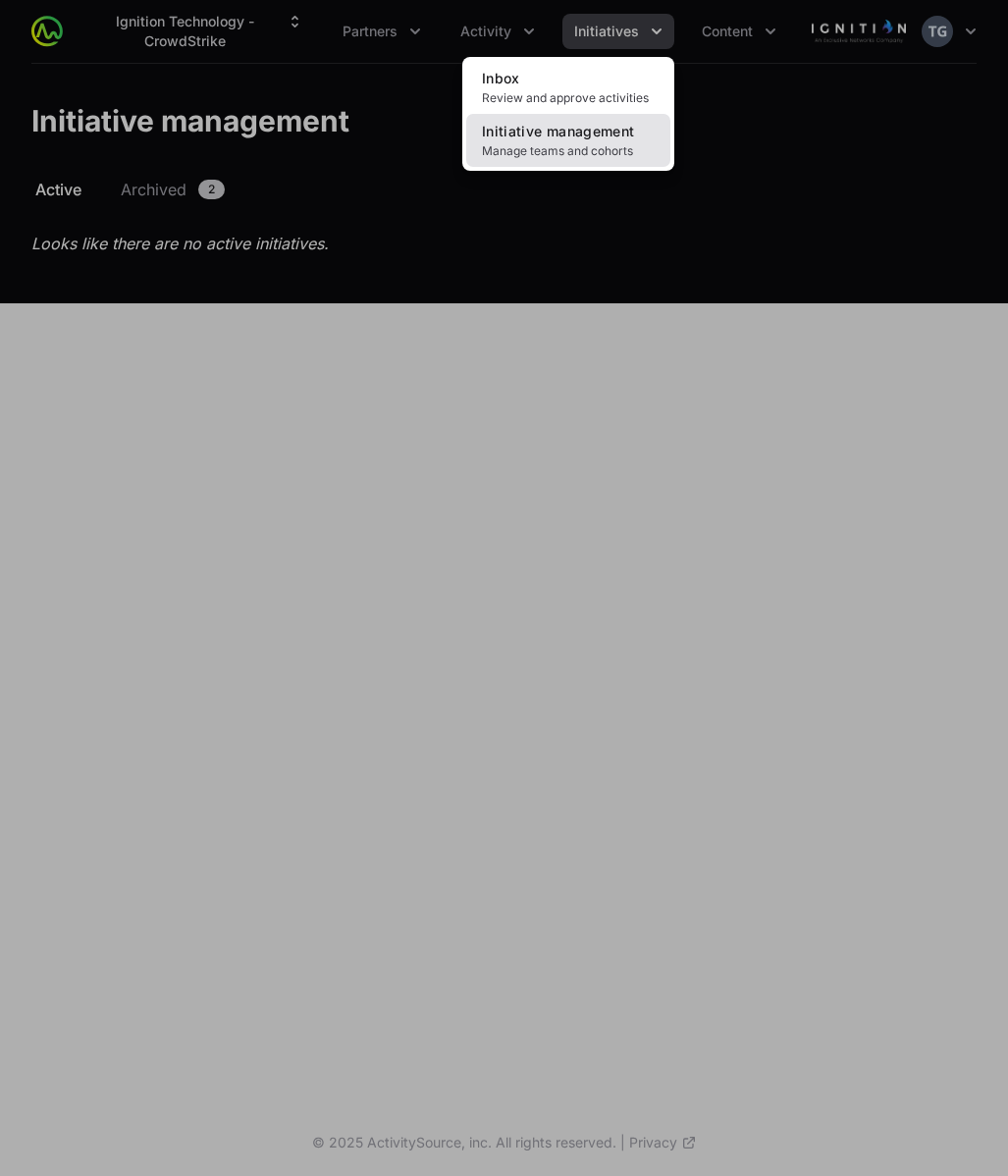 click on "Initiative management Manage teams and cohorts" 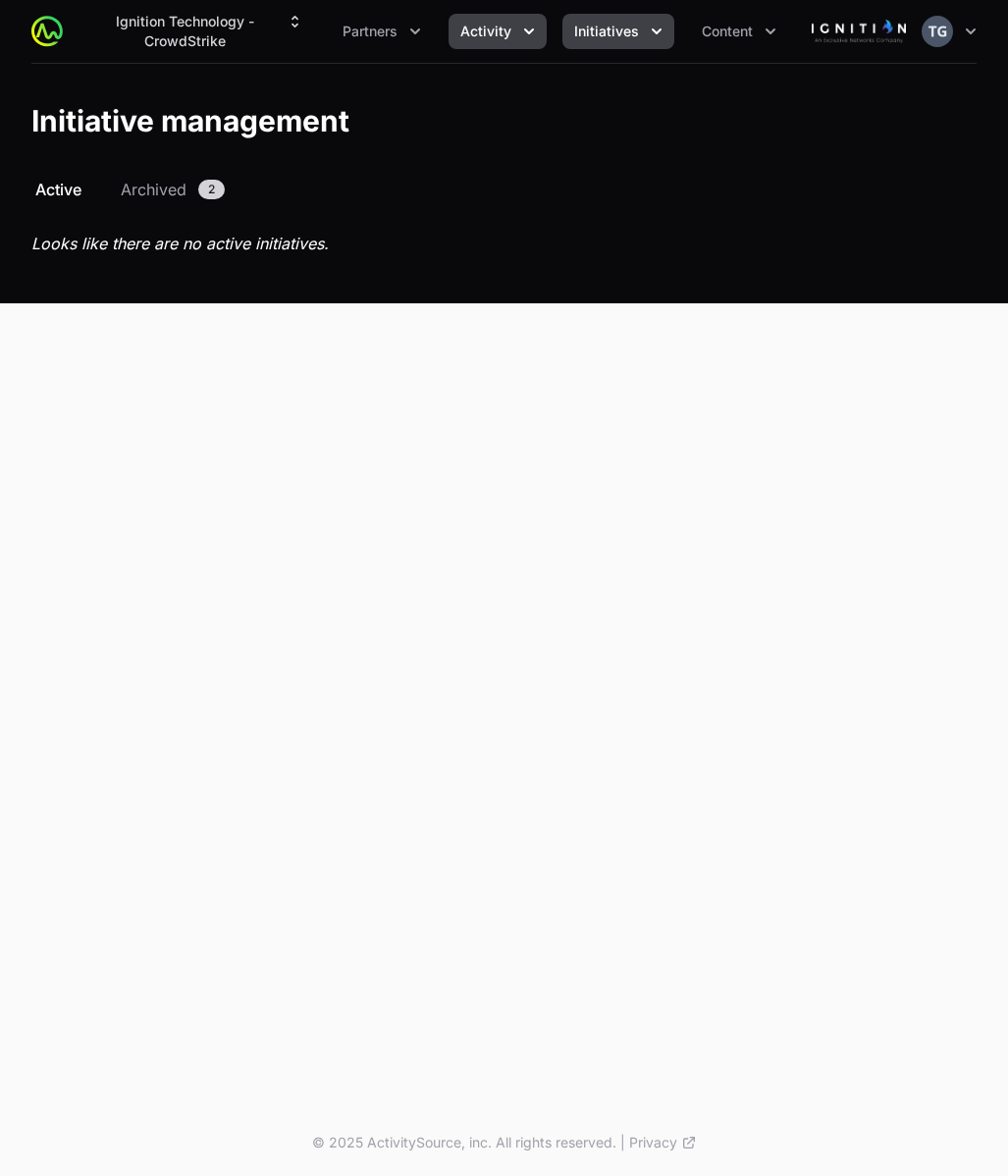 click on "Activity" 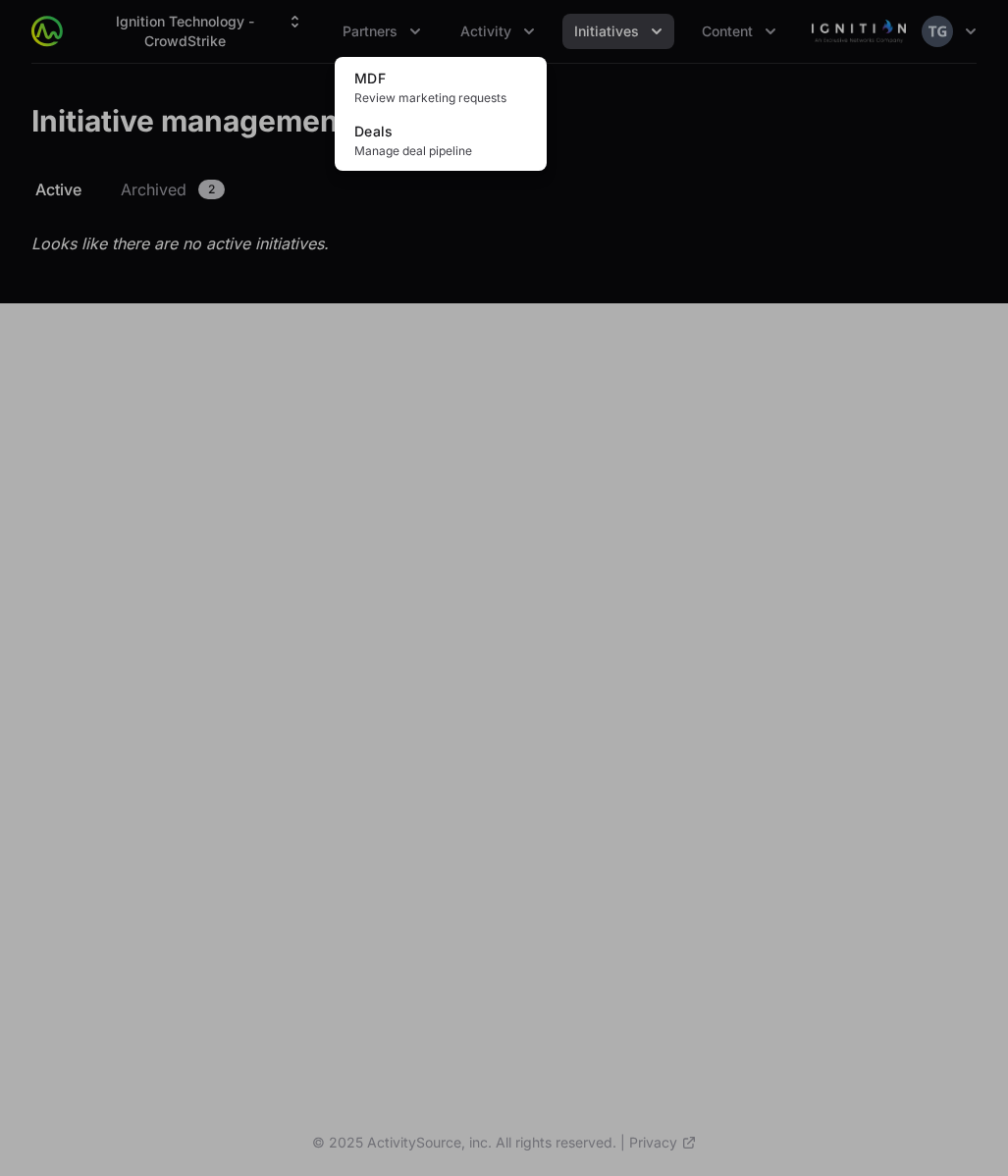 click 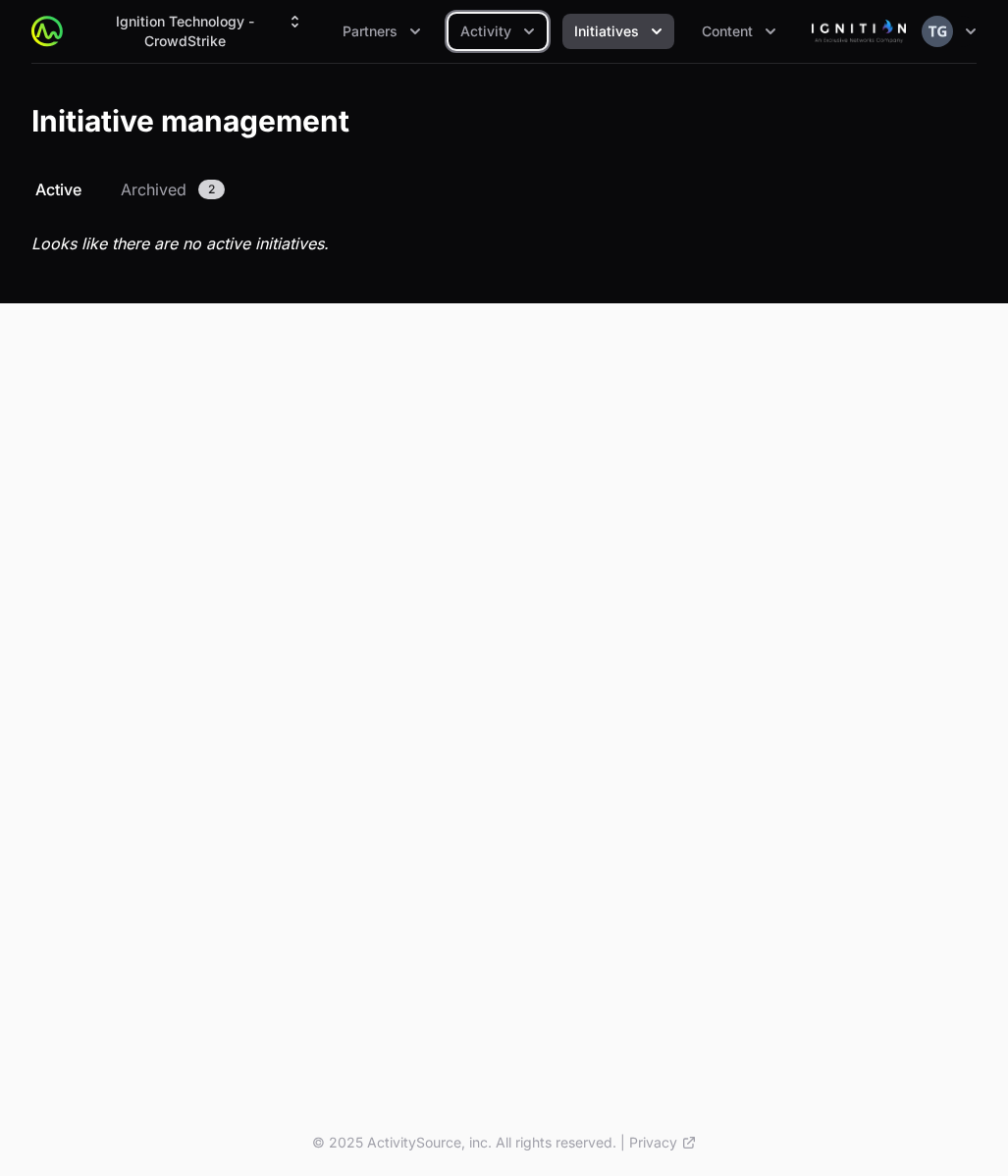 click on "Partners" 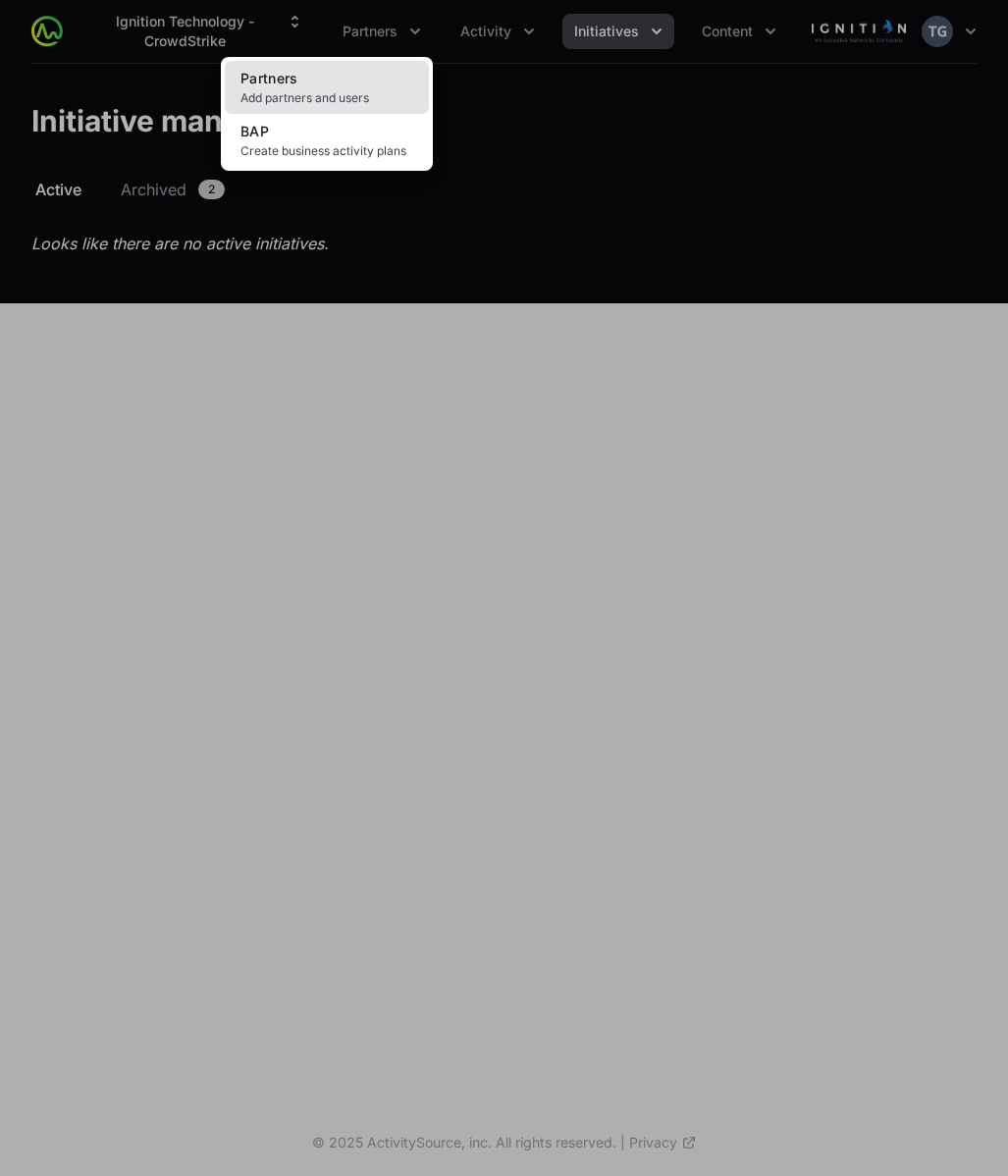 click on "Partners Add partners and users" 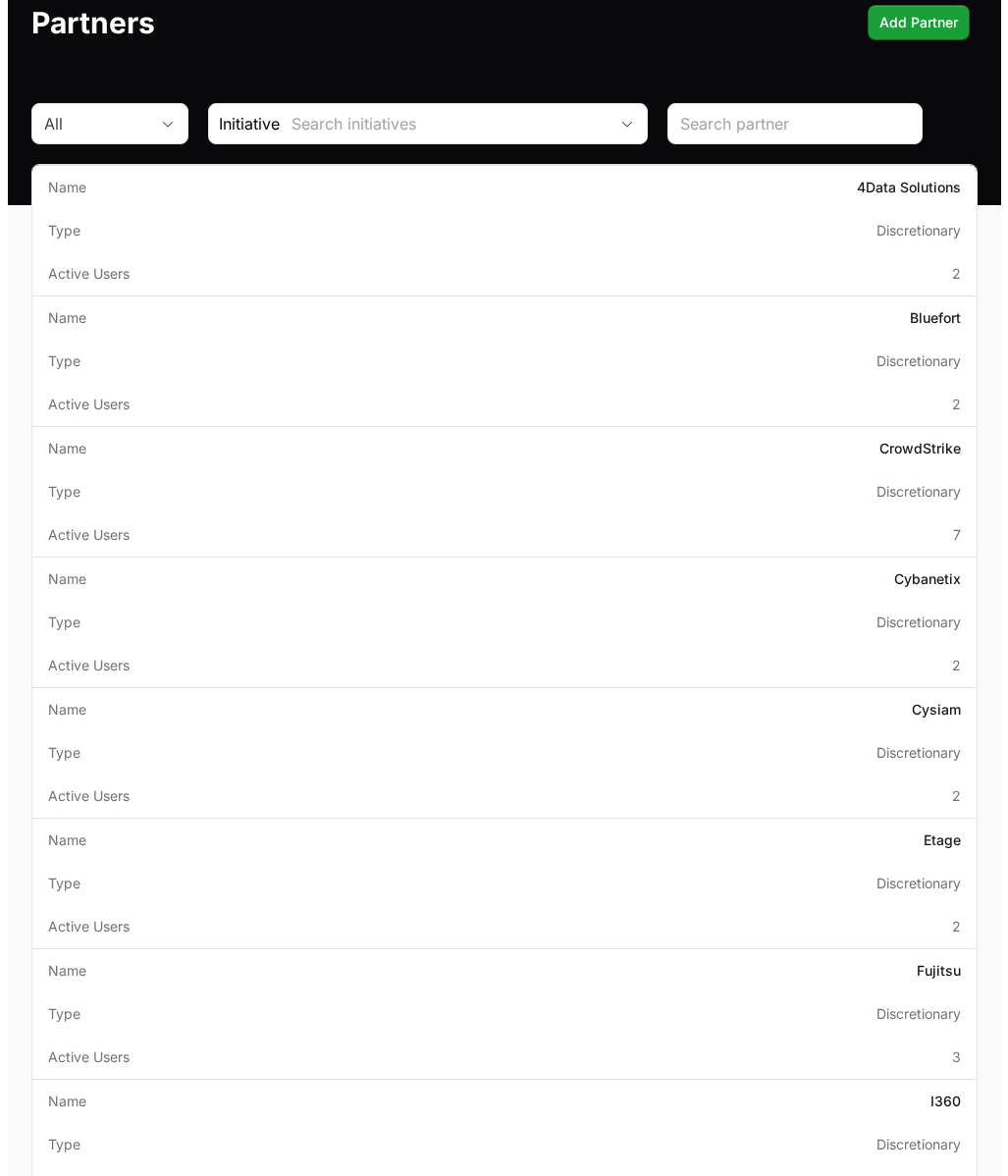 scroll, scrollTop: 0, scrollLeft: 0, axis: both 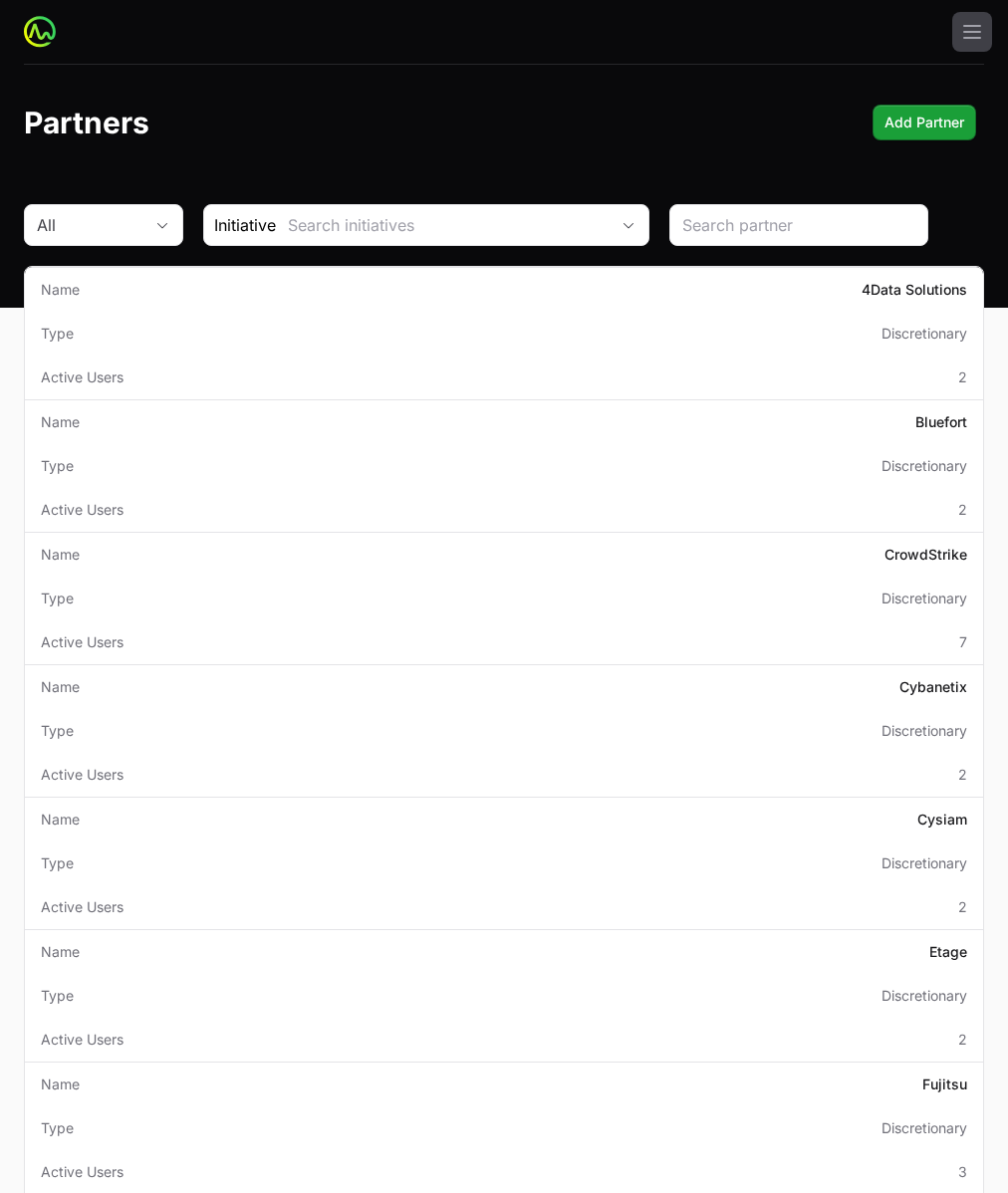 click on "Ignition Technology - CrowdStrike" 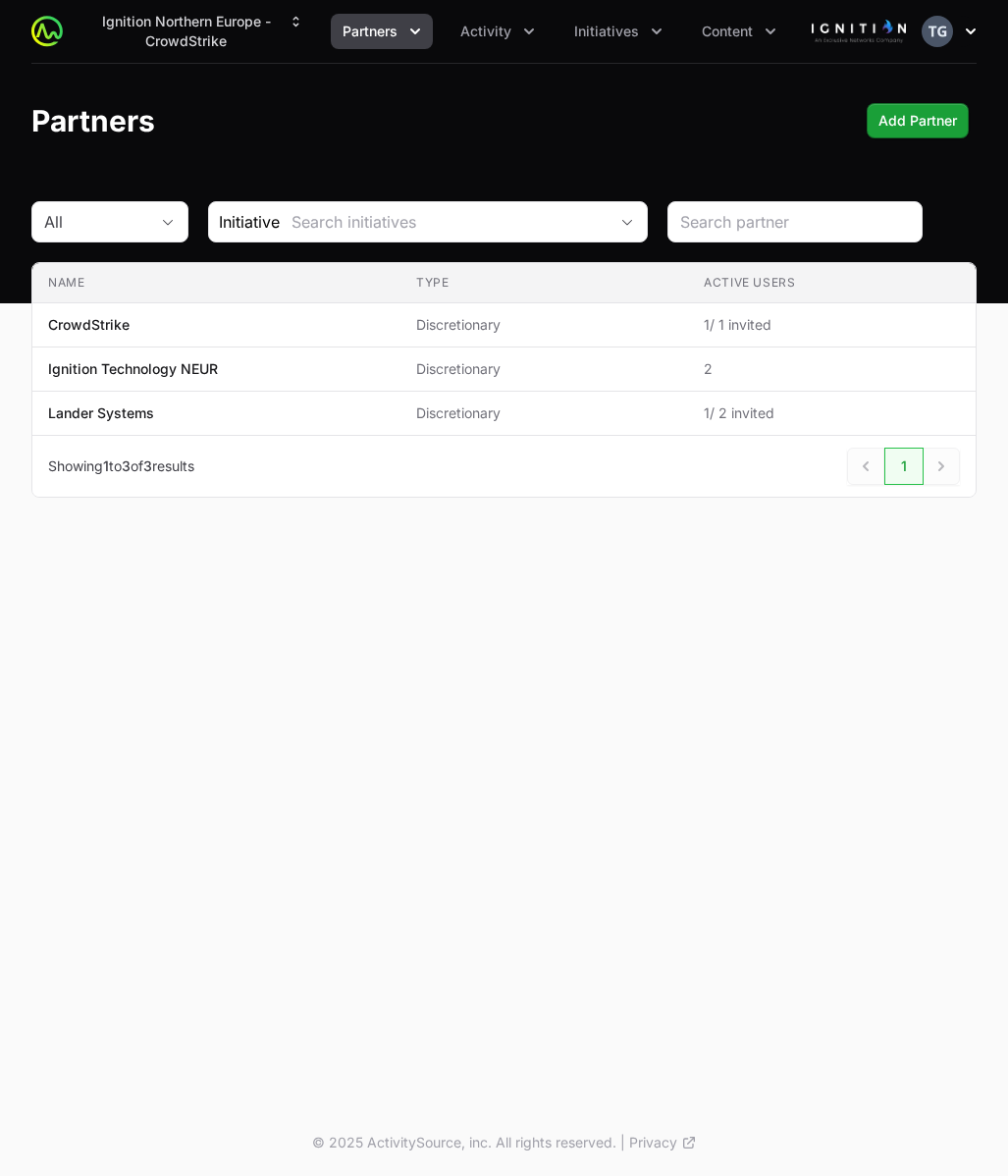 click 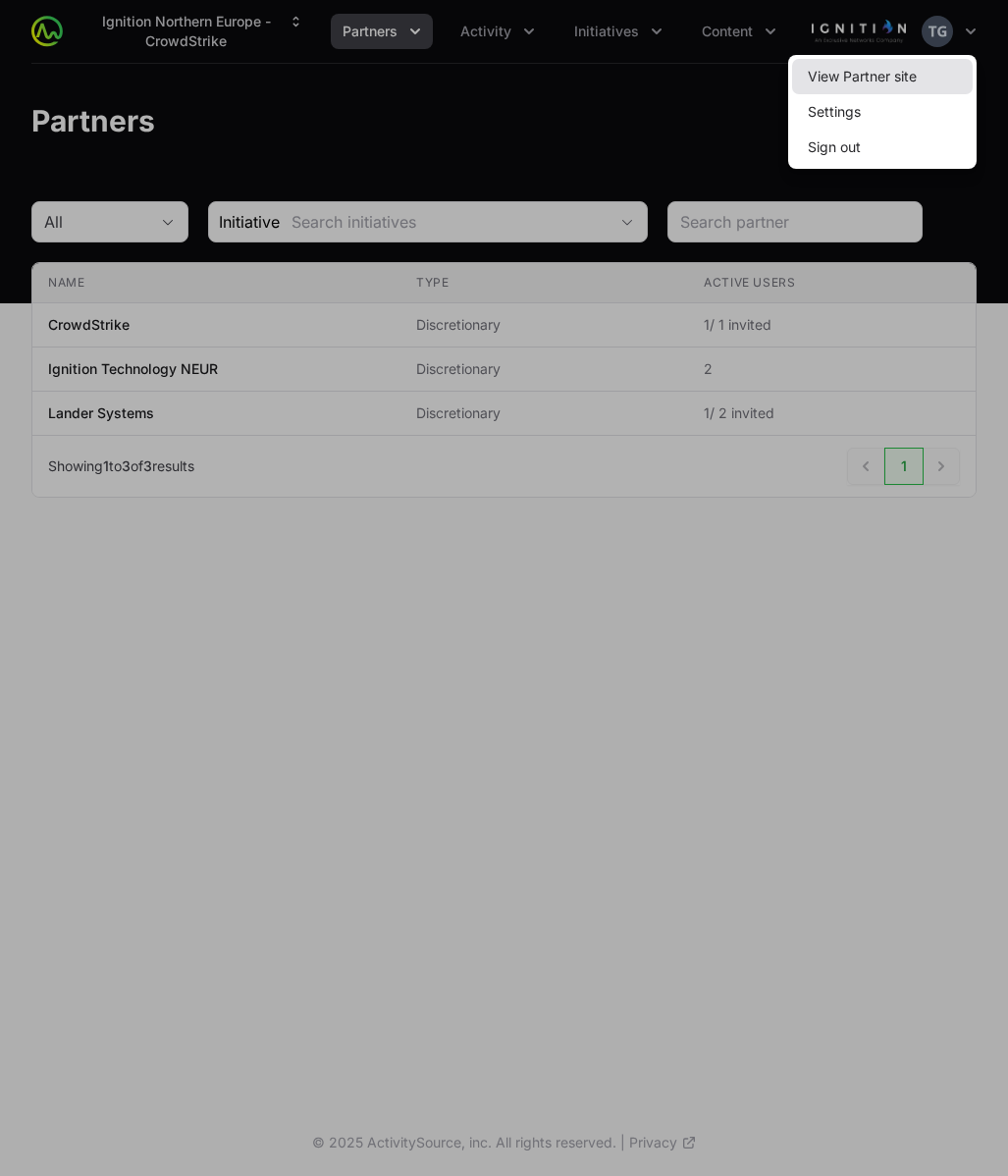 click on "View Partner site" 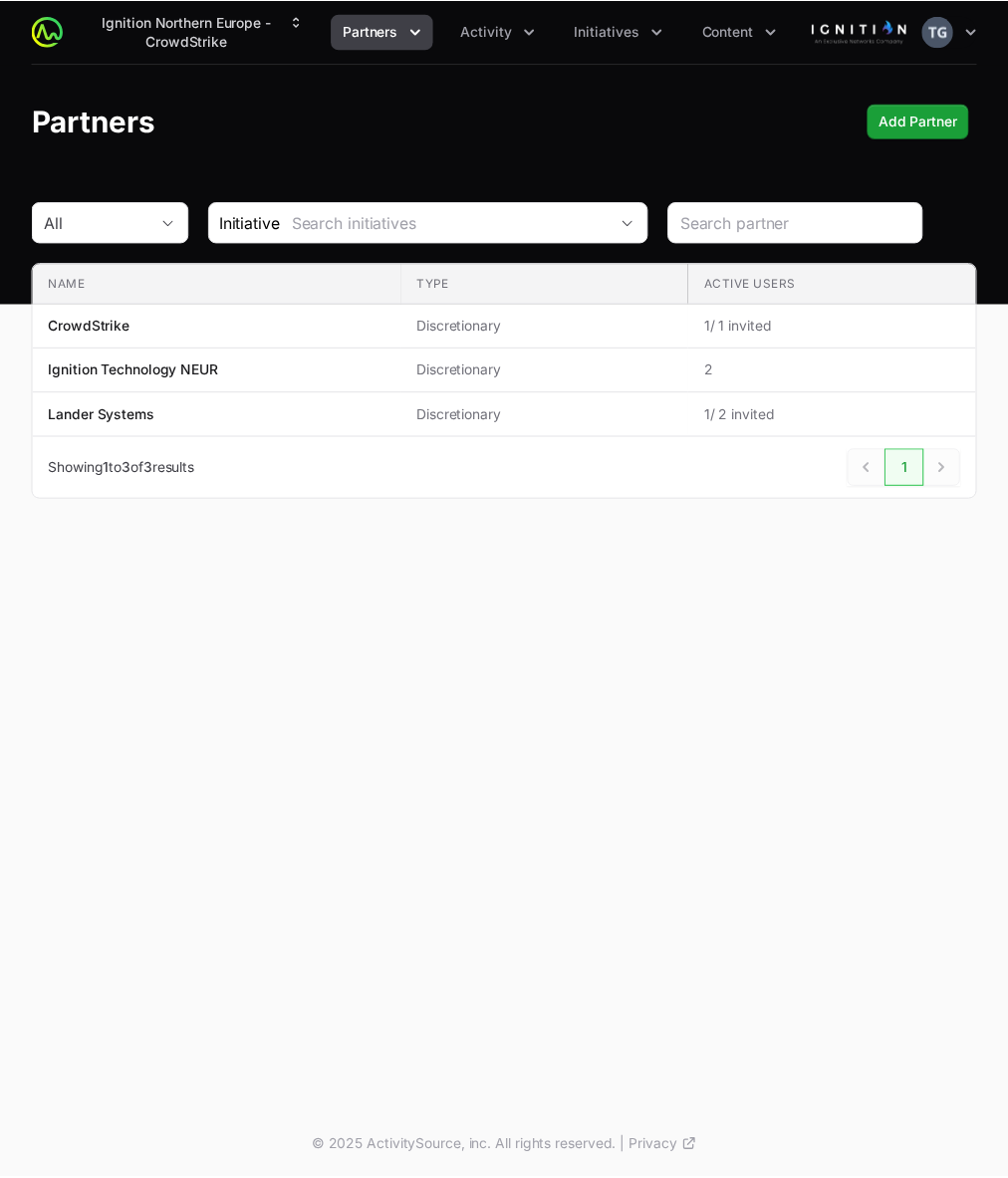 scroll, scrollTop: 0, scrollLeft: 0, axis: both 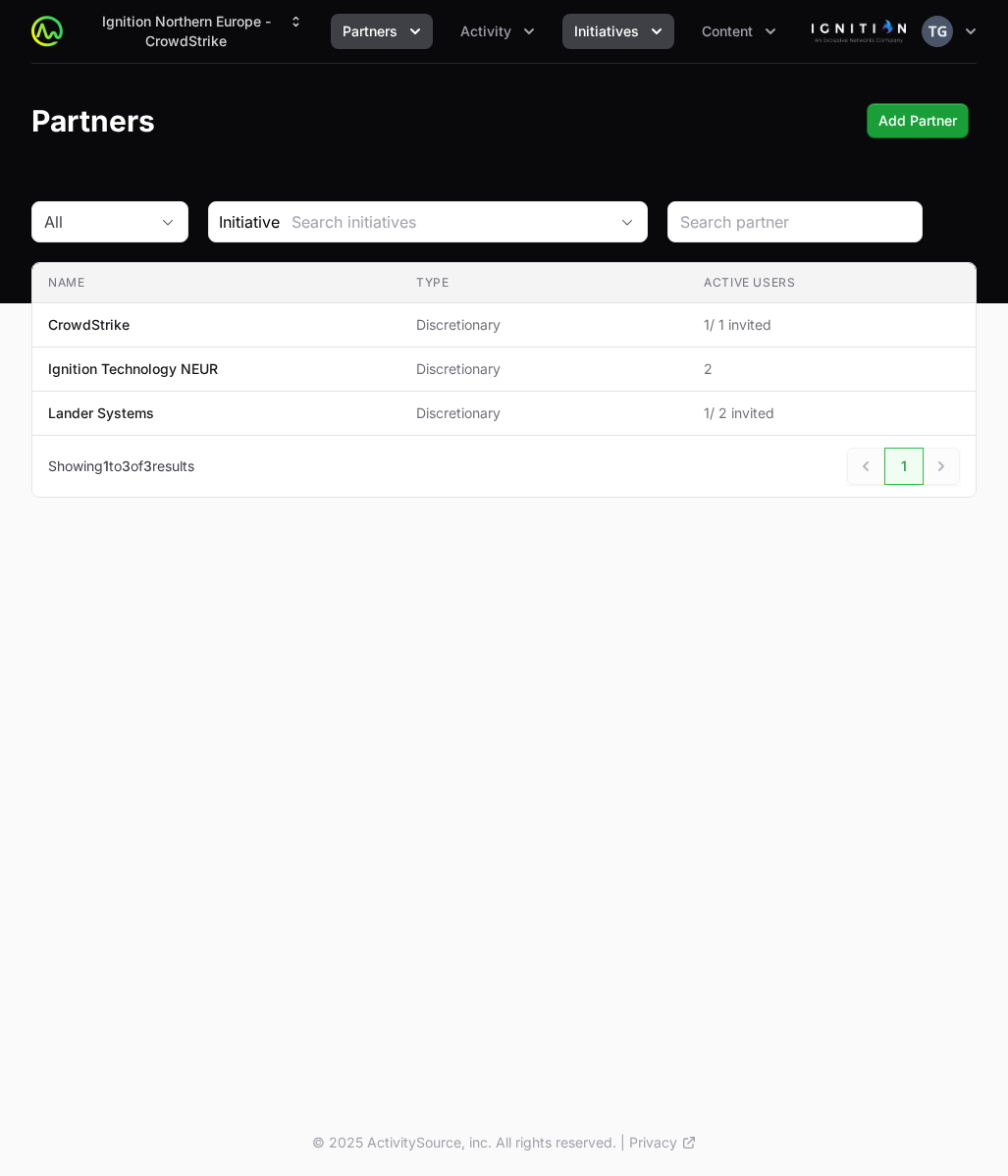 click on "Initiatives" 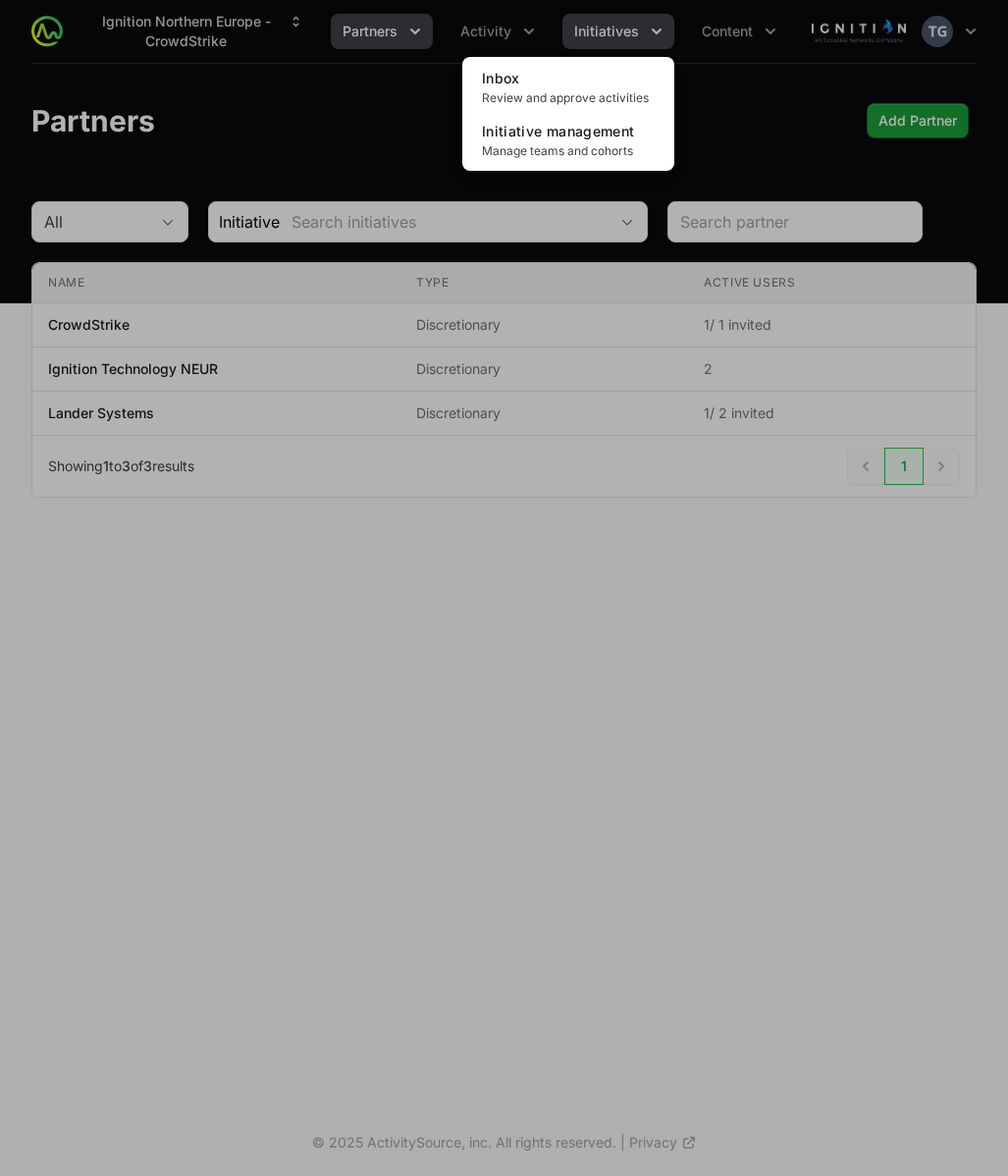 click 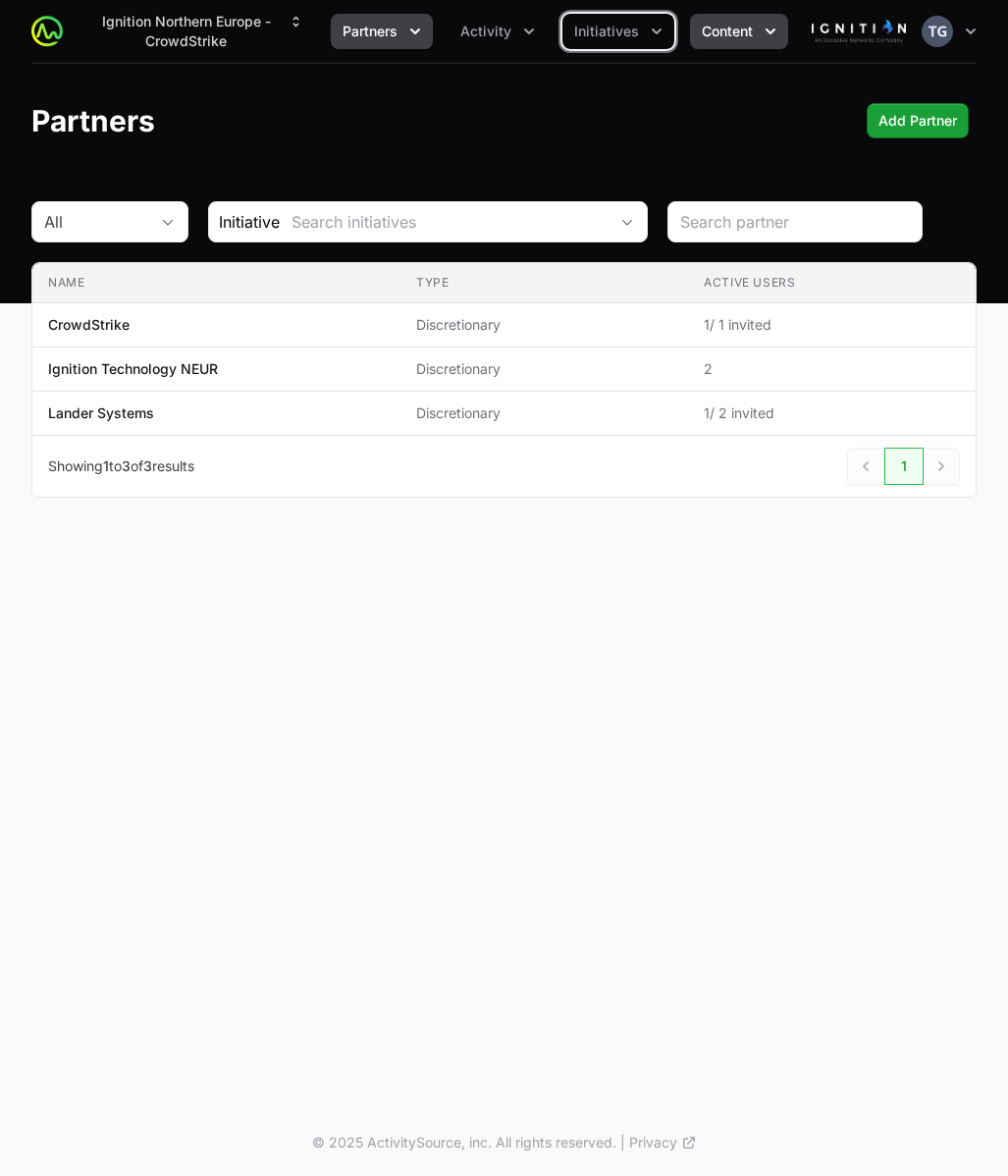 click on "Content" 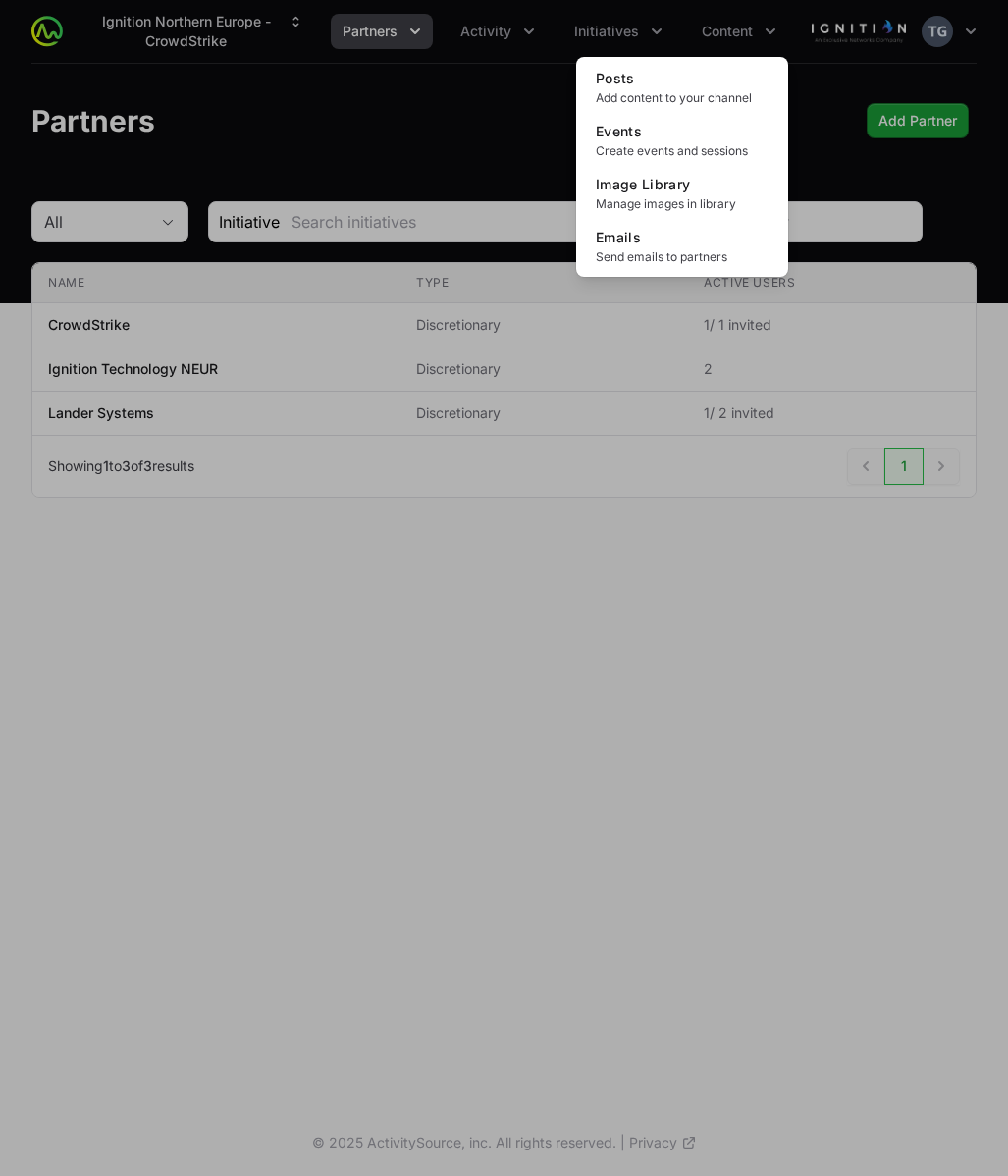 click 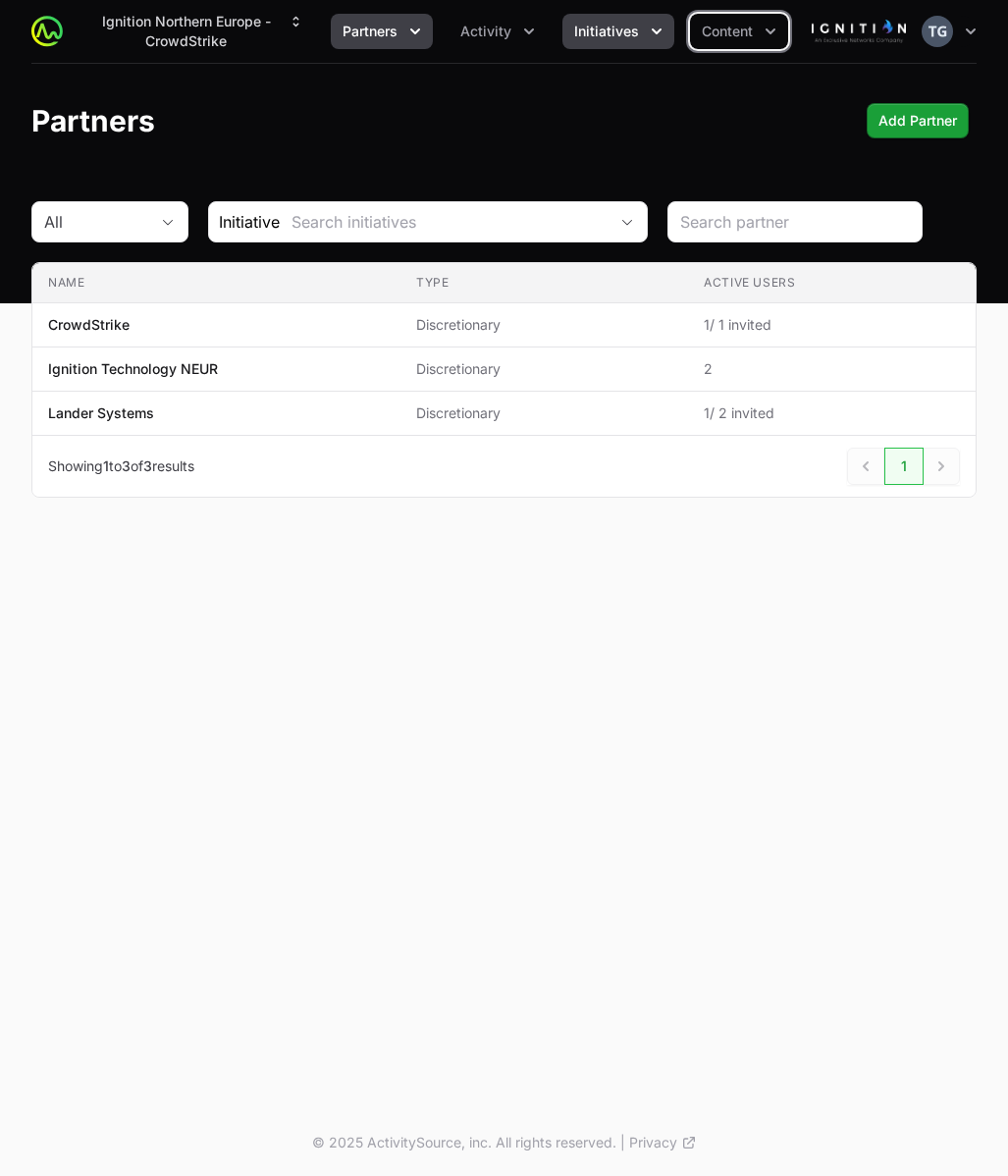 click 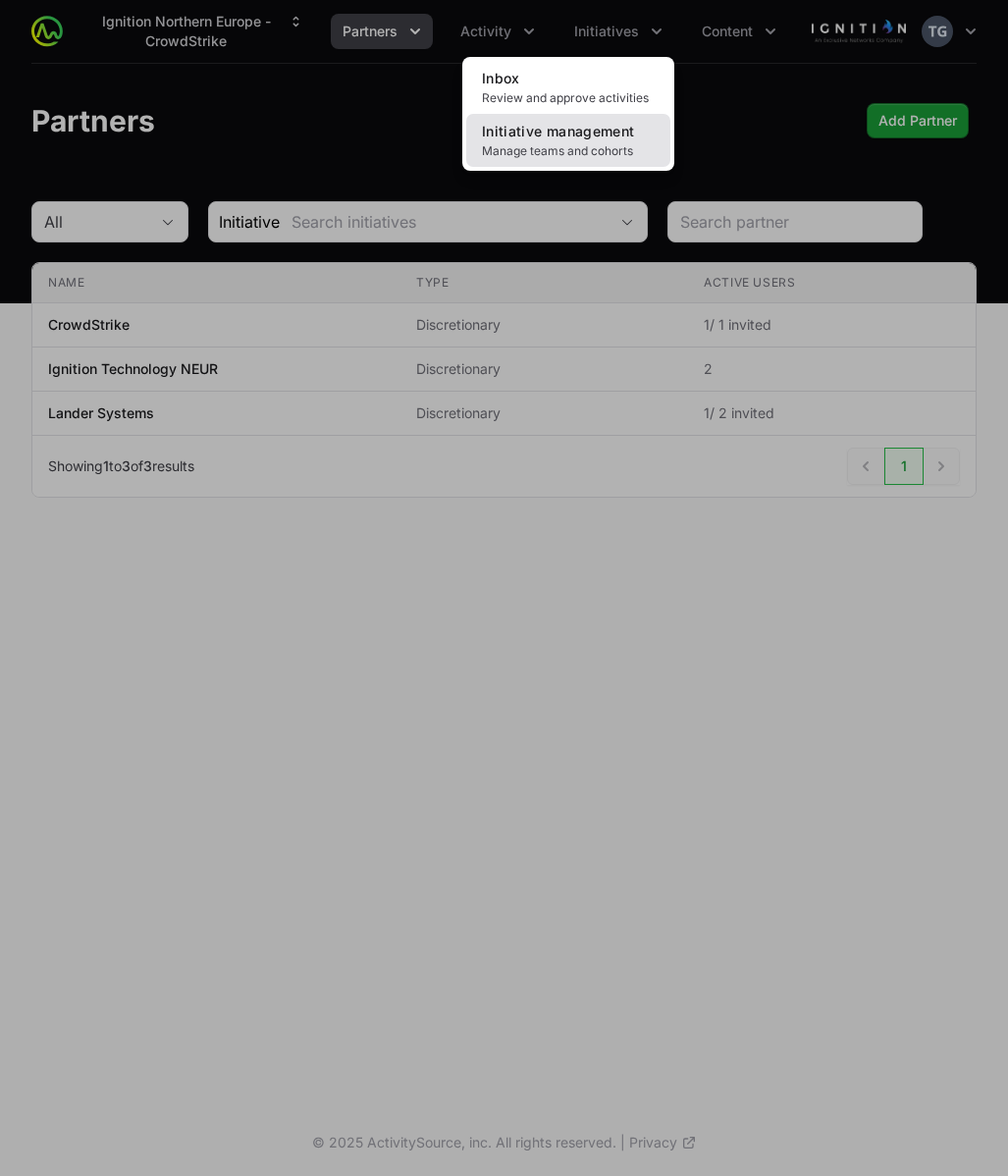 click on "Initiative management" 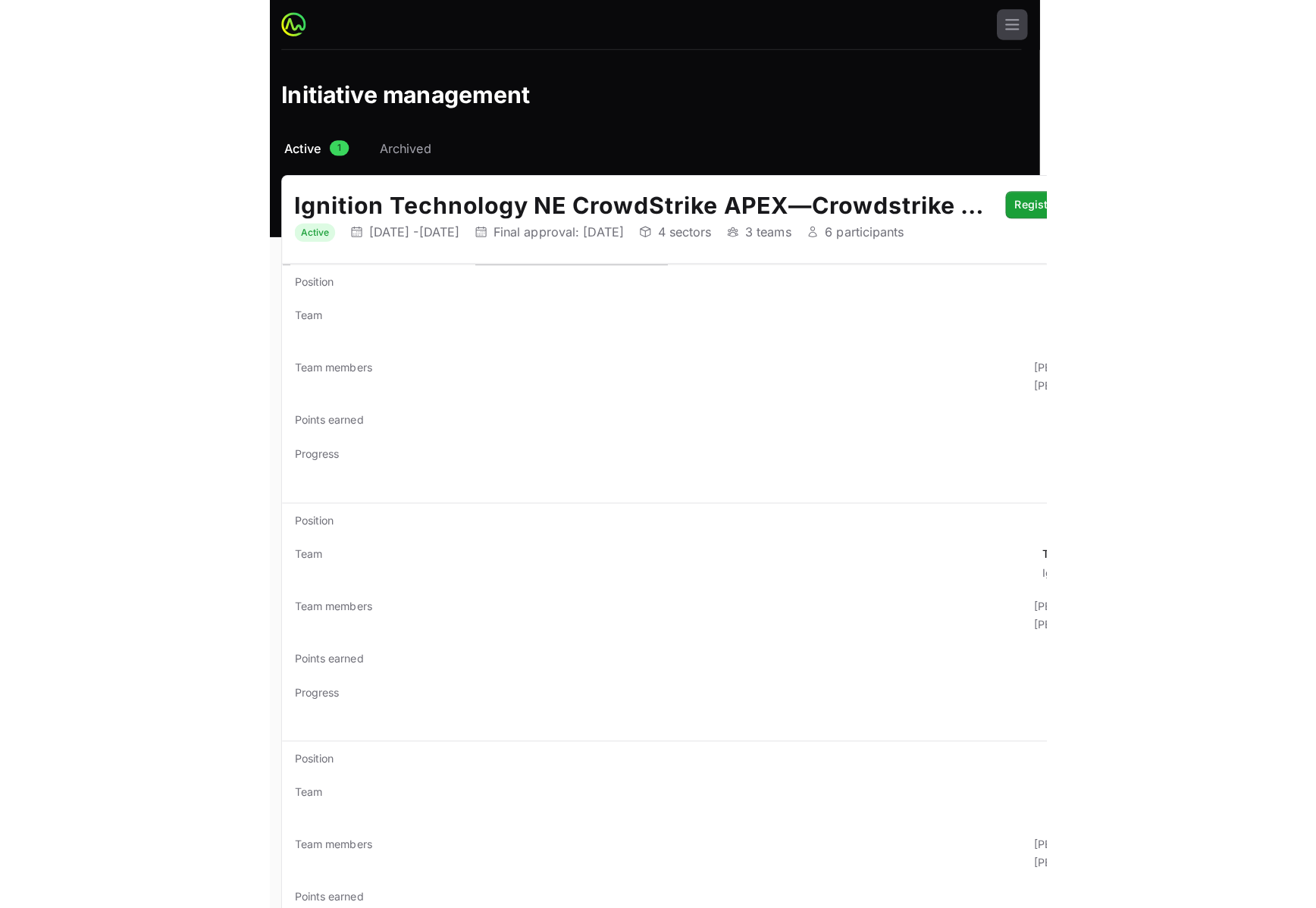 scroll, scrollTop: 0, scrollLeft: 0, axis: both 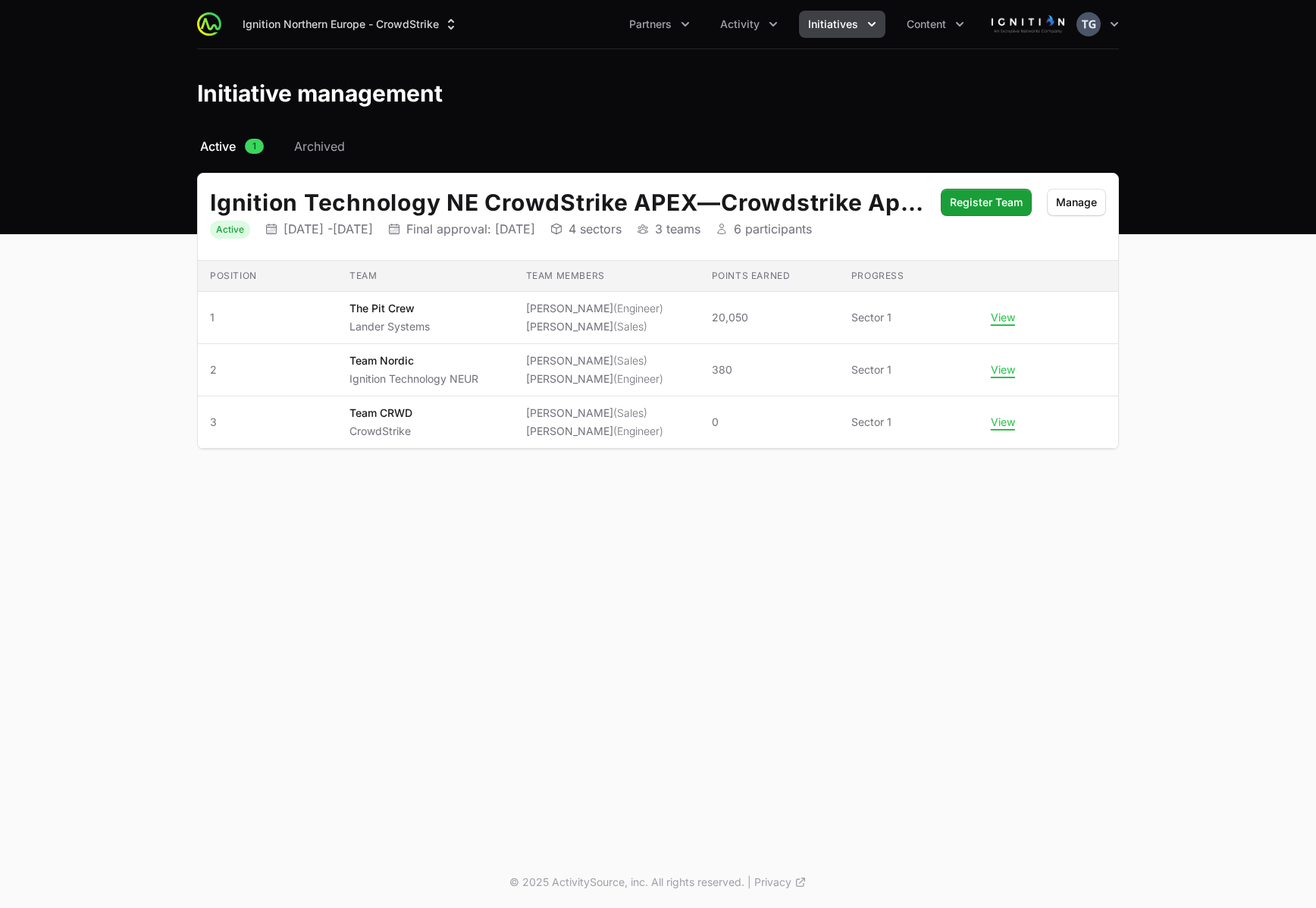 click on "Initiative management" 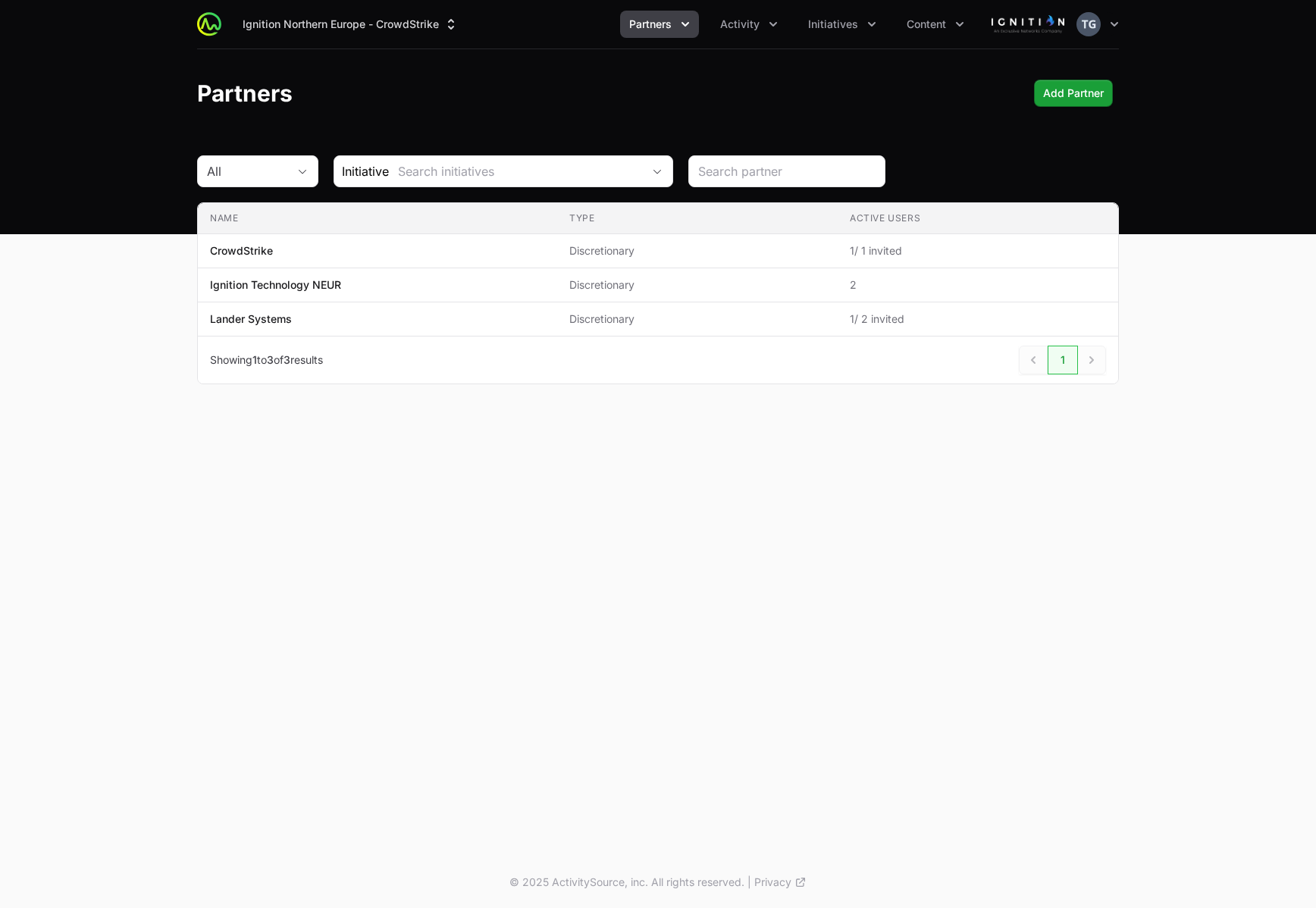 scroll, scrollTop: 0, scrollLeft: 0, axis: both 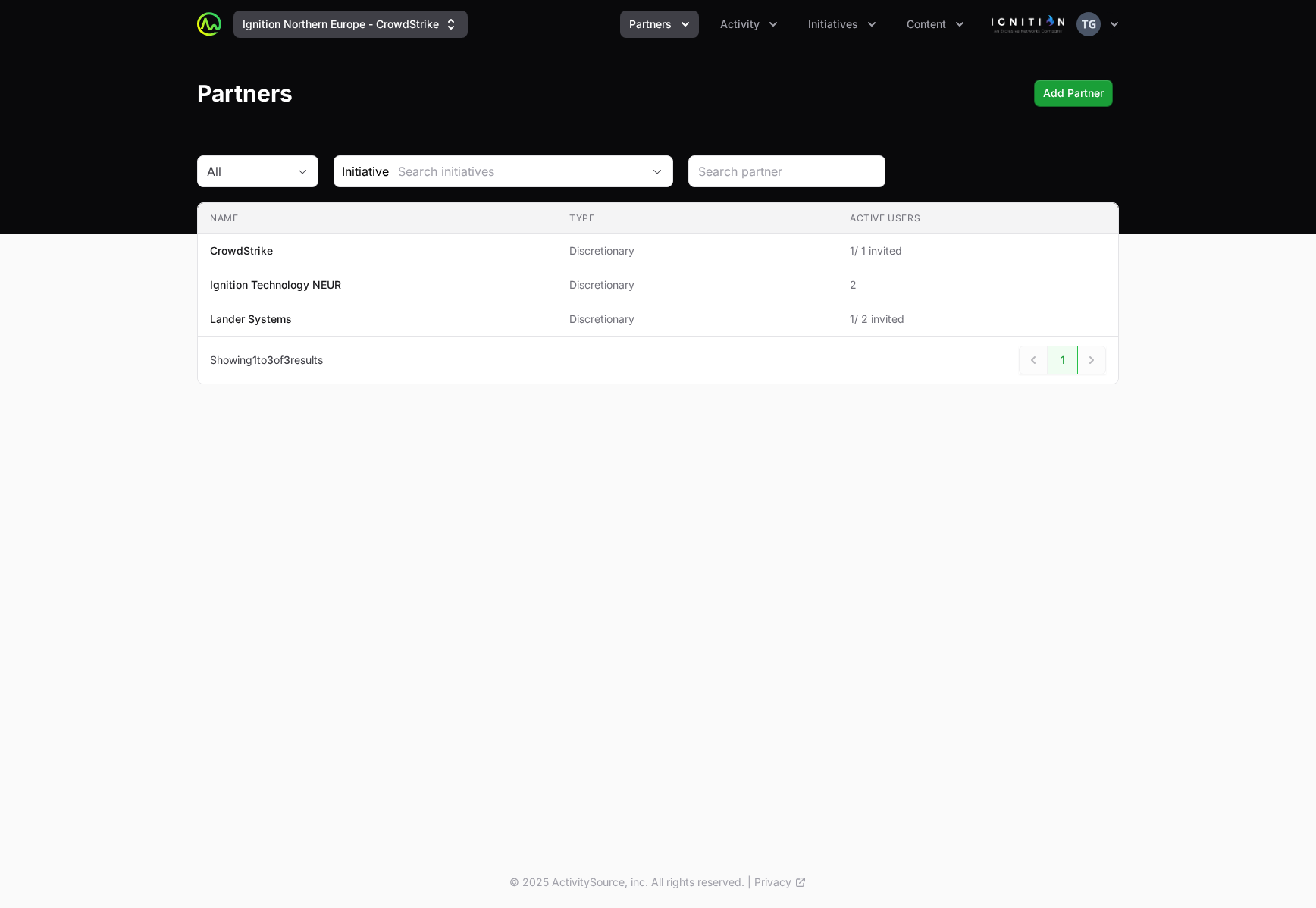 click on "Ignition Northern Europe - CrowdStrike" 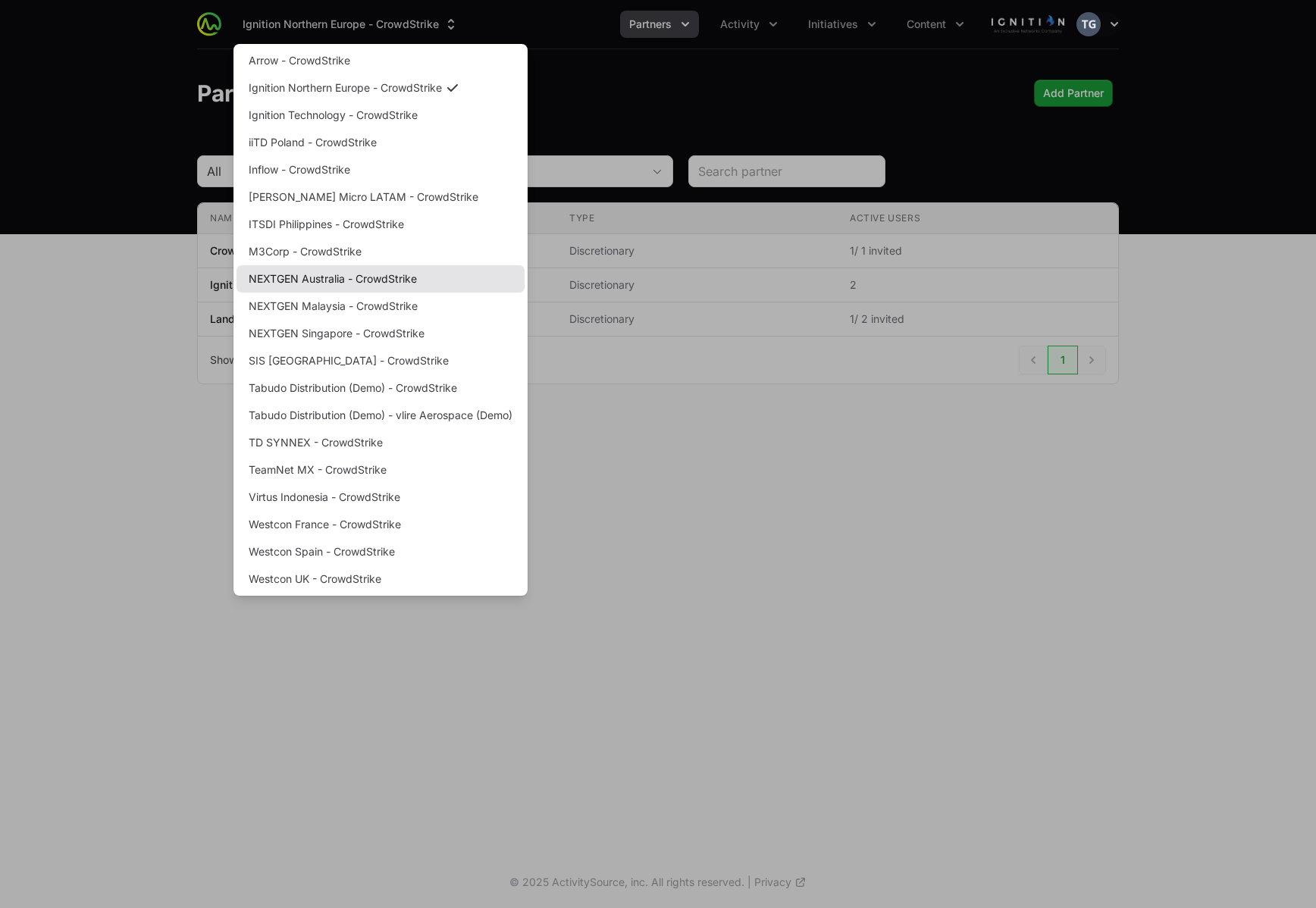 click on "NEXTGEN Australia - CrowdStrike" 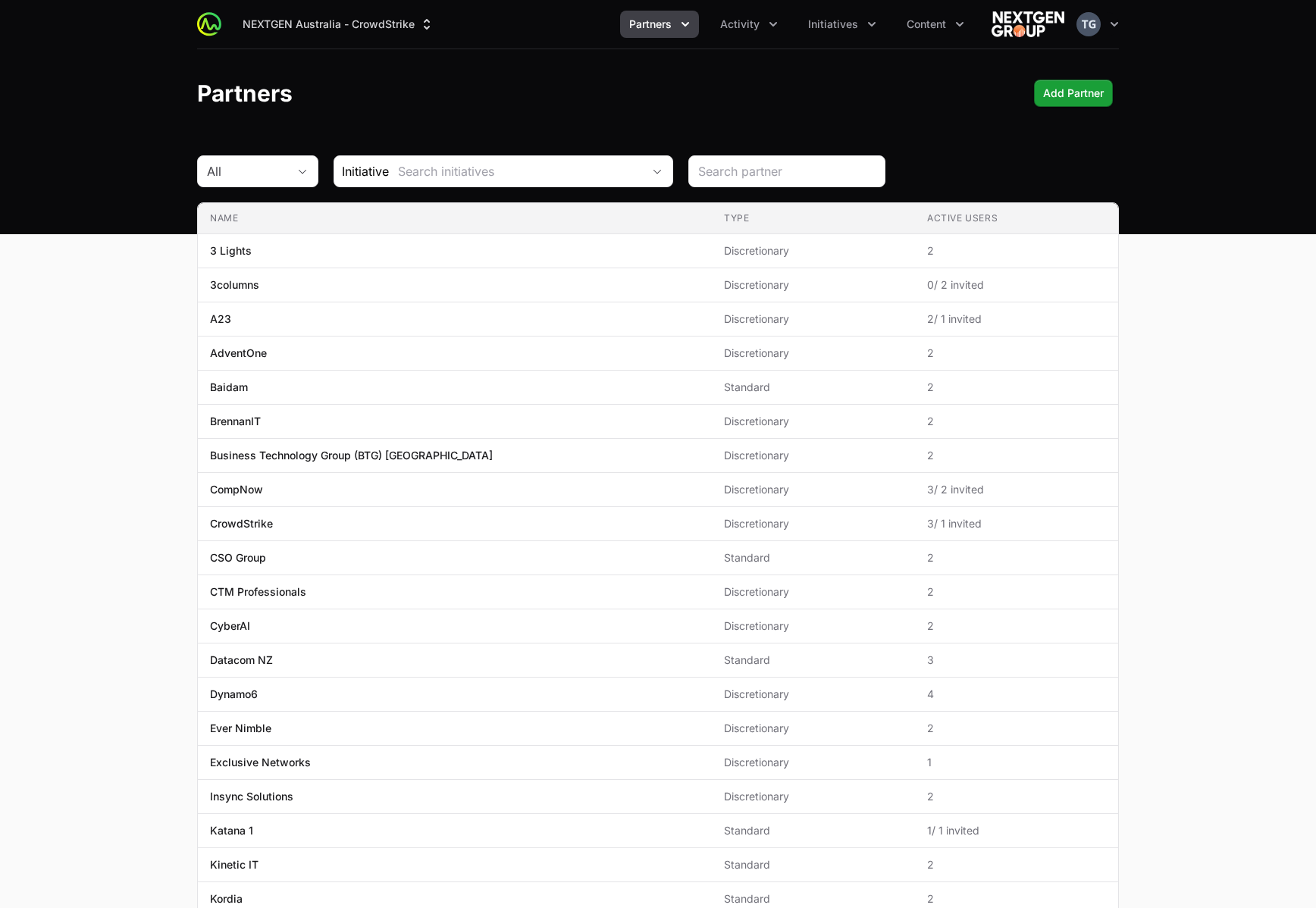 click on "Initiatives" 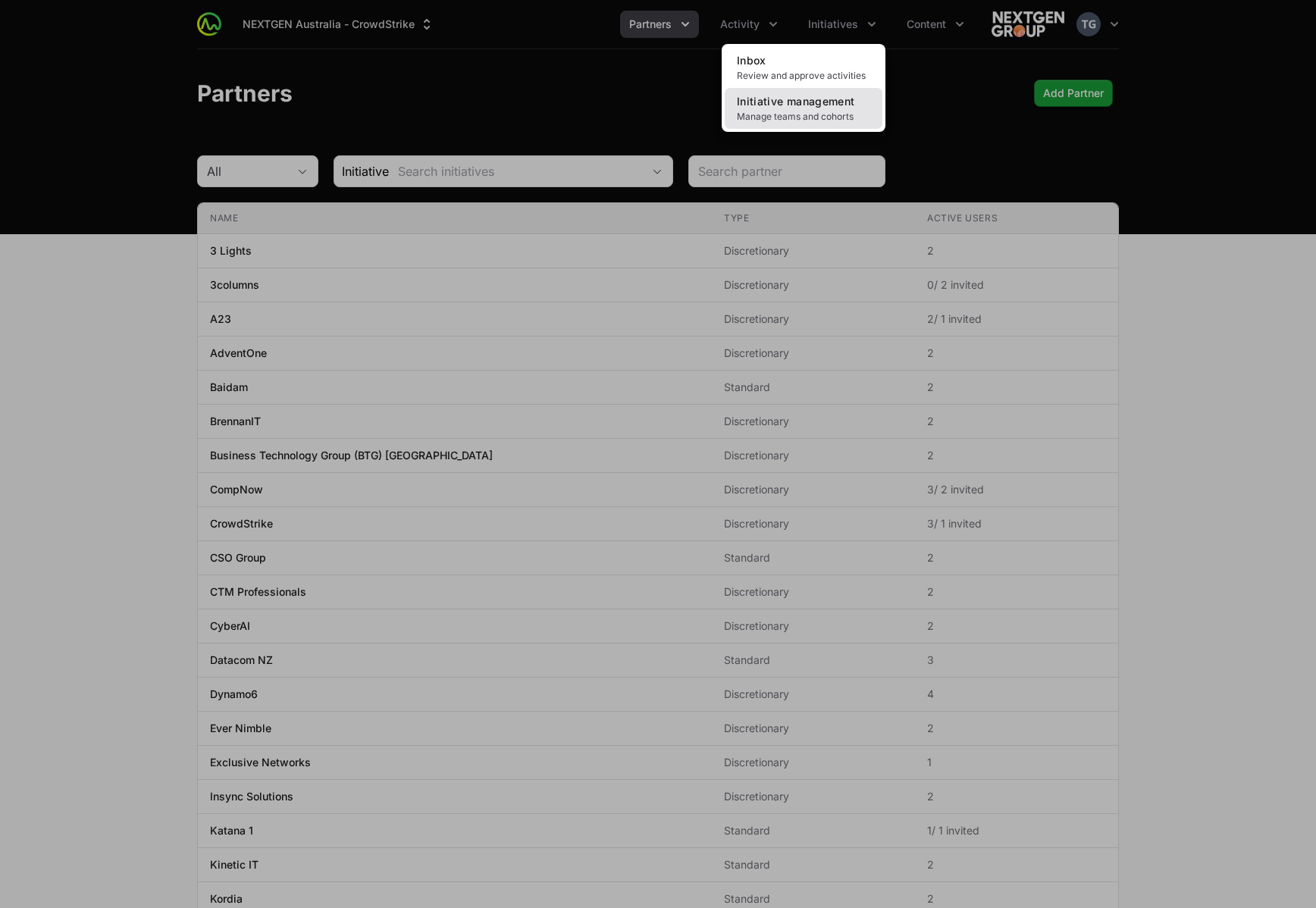 click on "Initiative management" 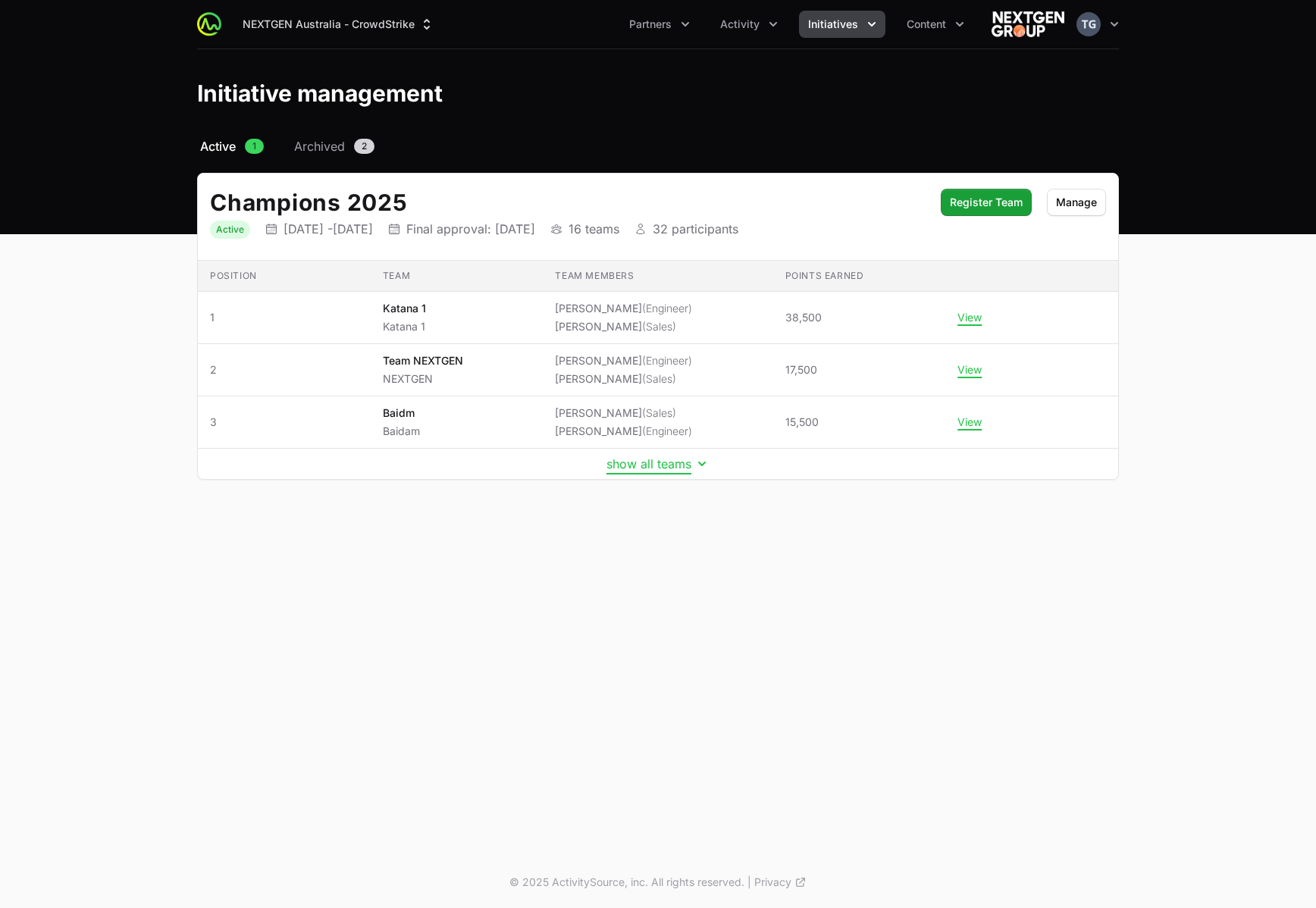 click on "show all teams" 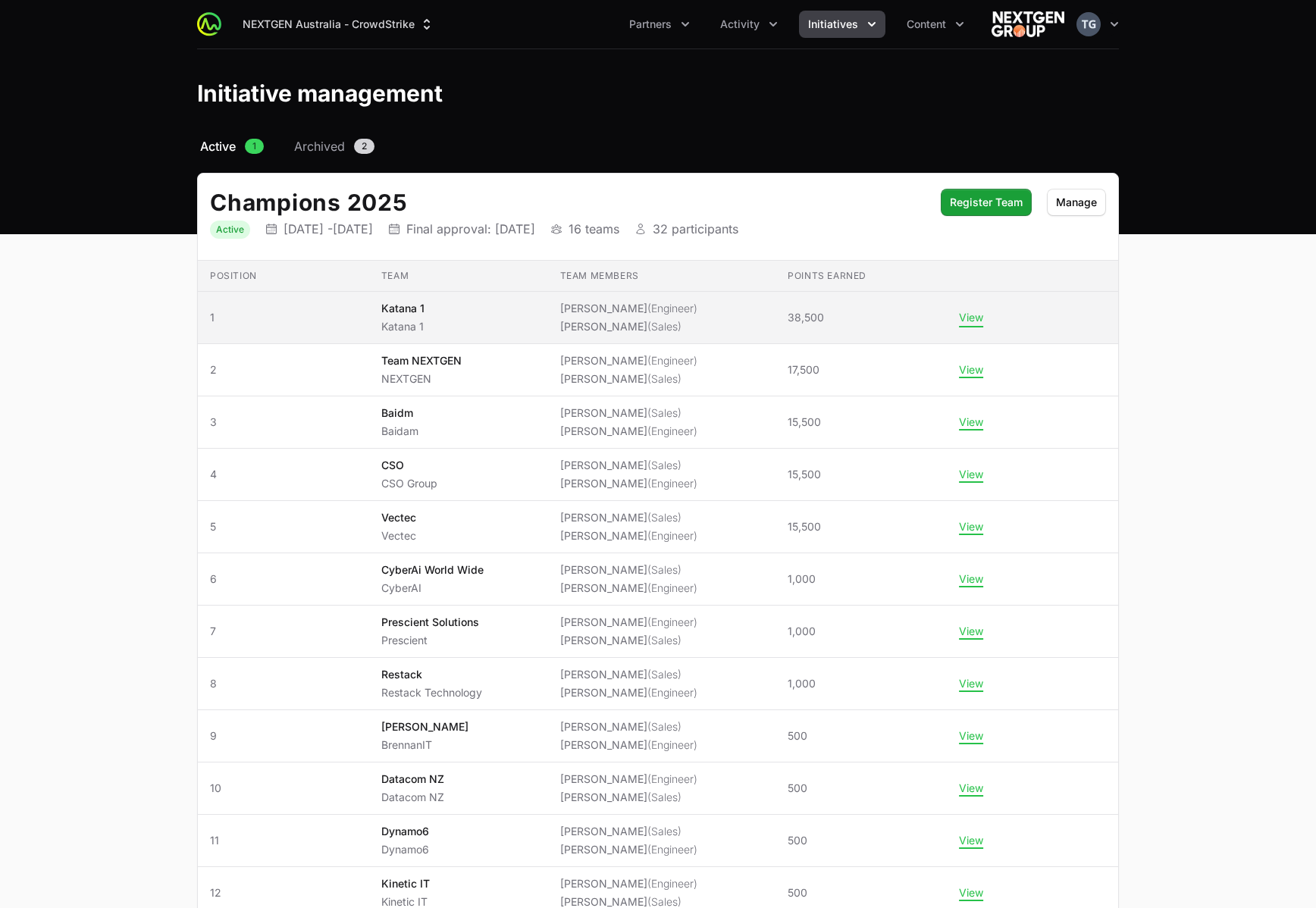 click on "View" 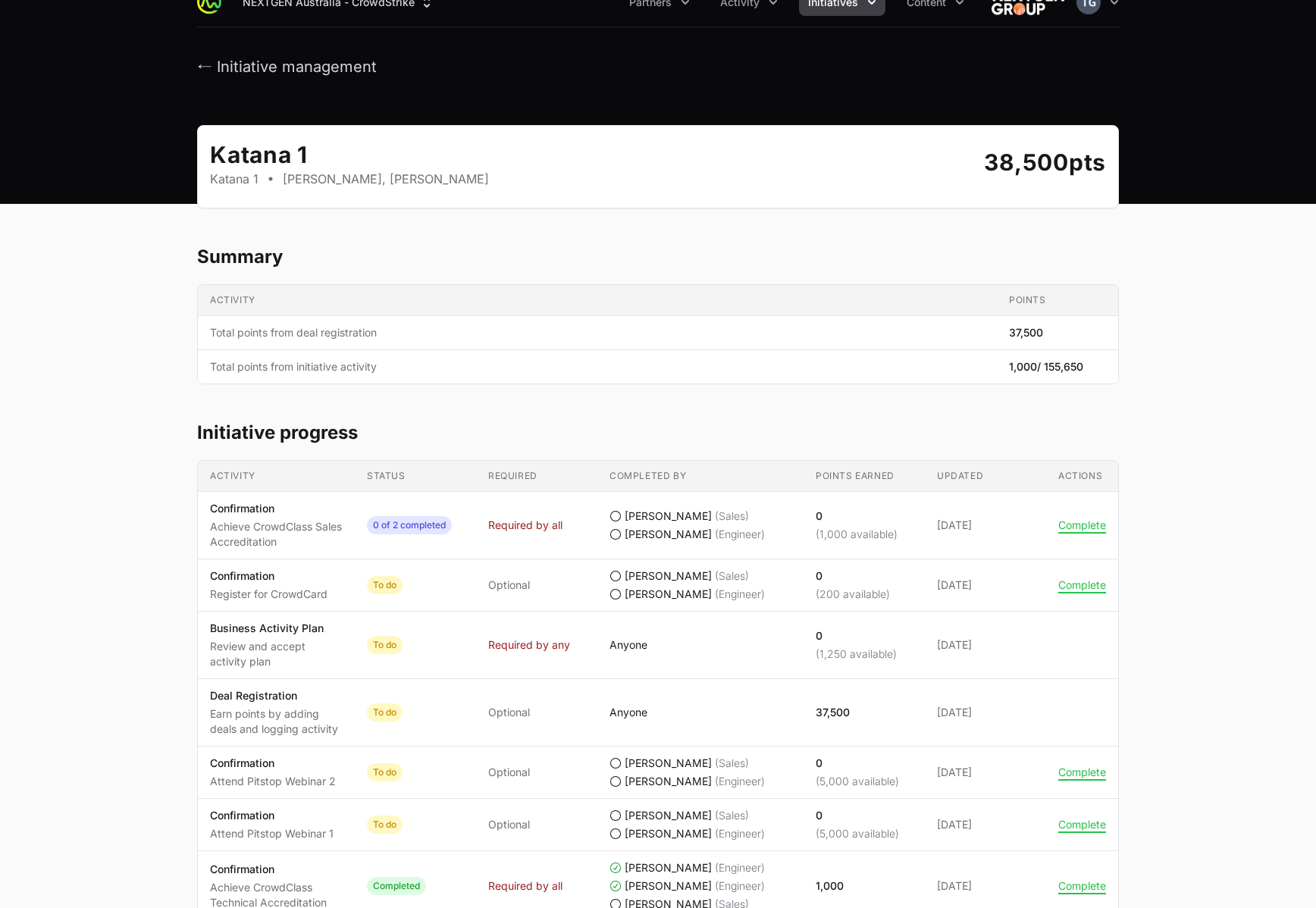 scroll, scrollTop: 0, scrollLeft: 0, axis: both 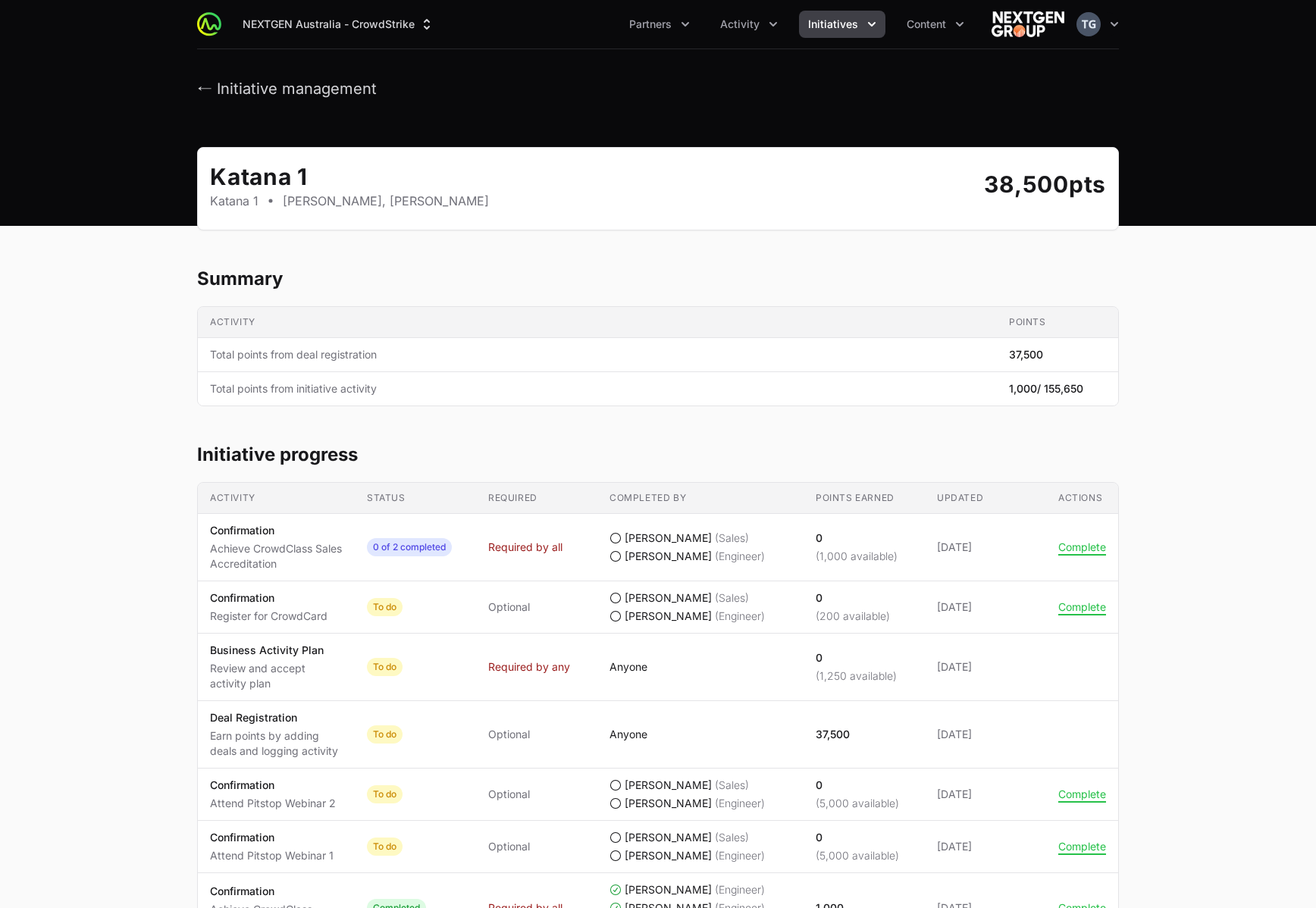 click on "Initiatives" 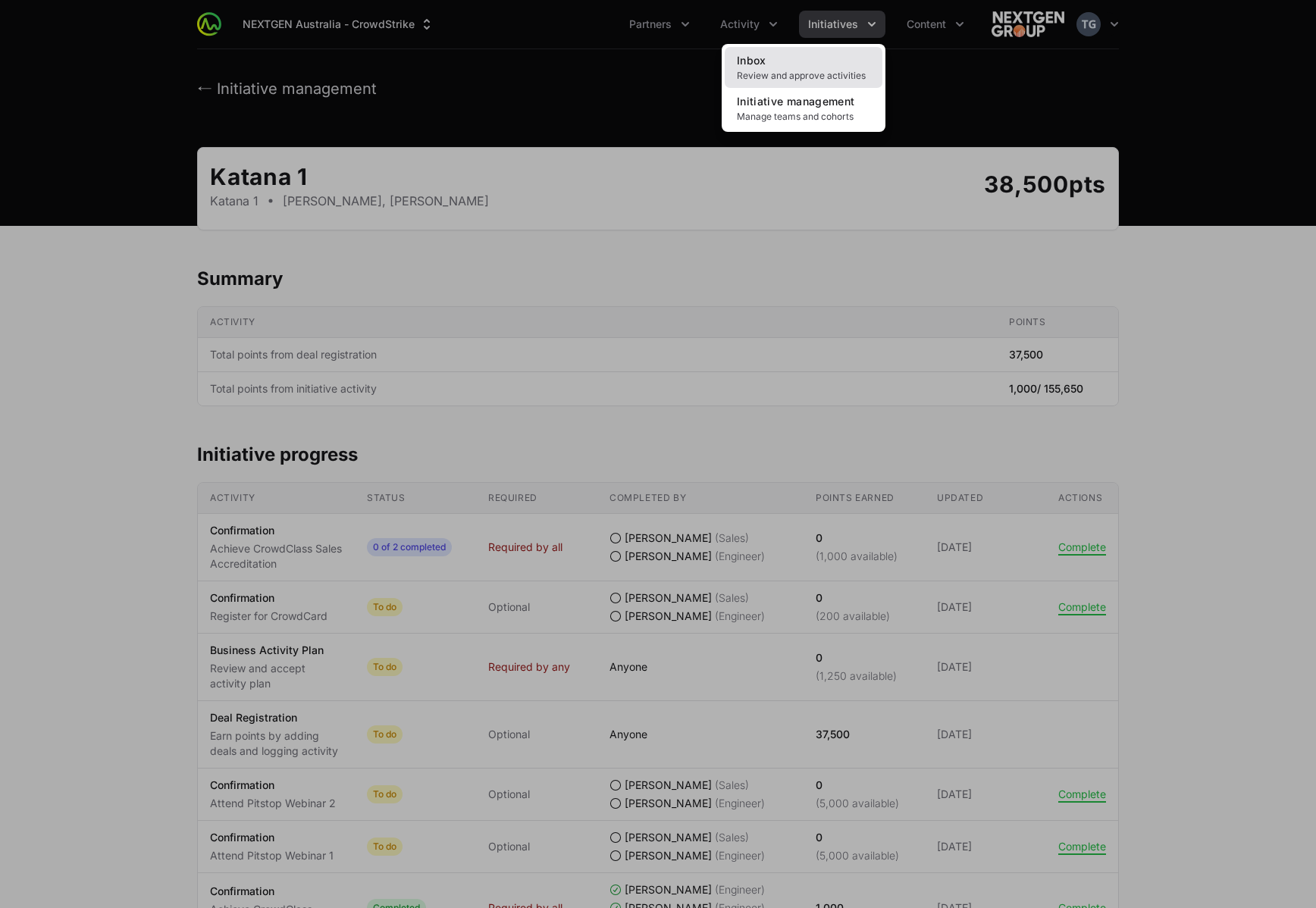 click on "Review and approve activities" 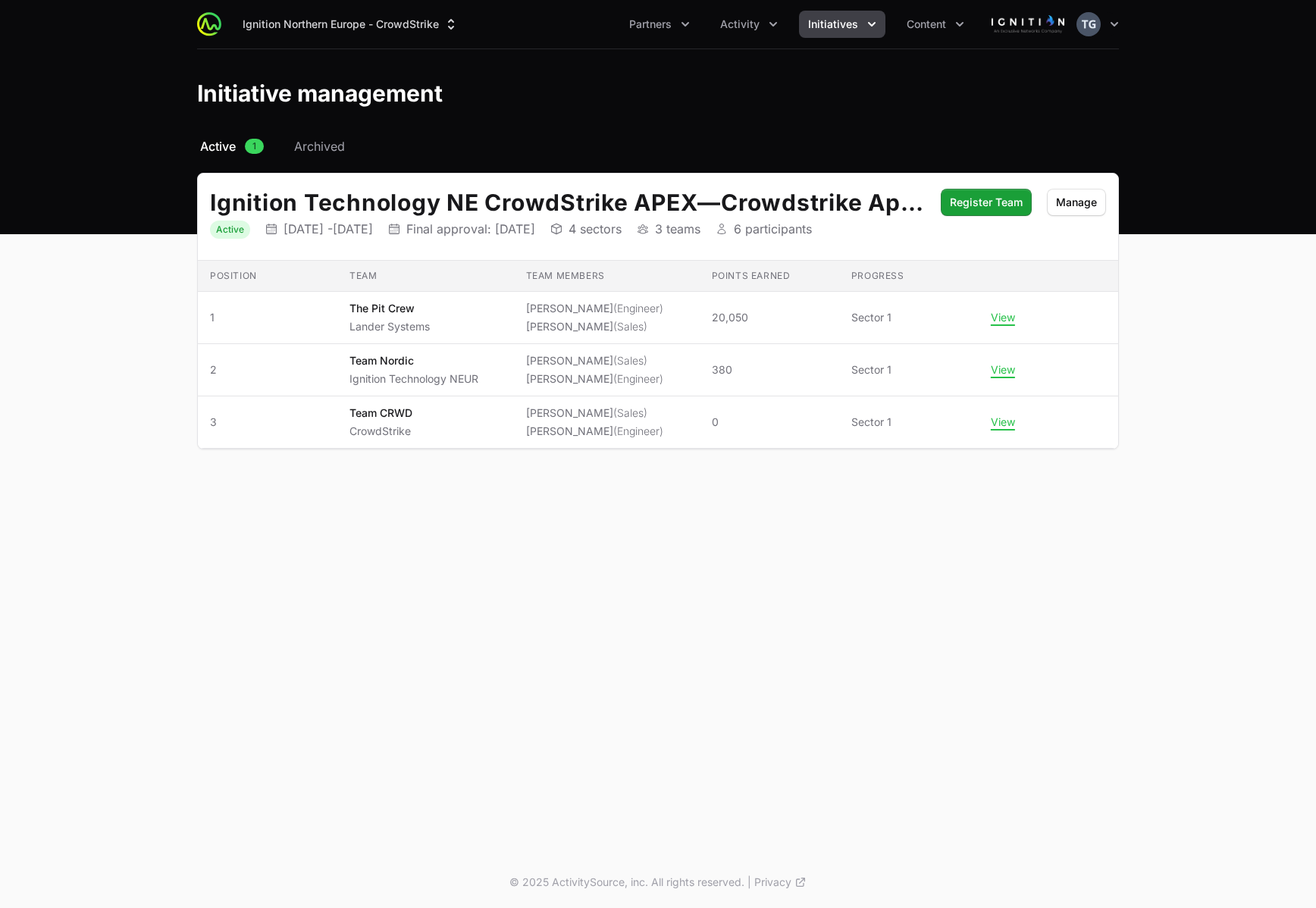 scroll, scrollTop: 0, scrollLeft: 0, axis: both 